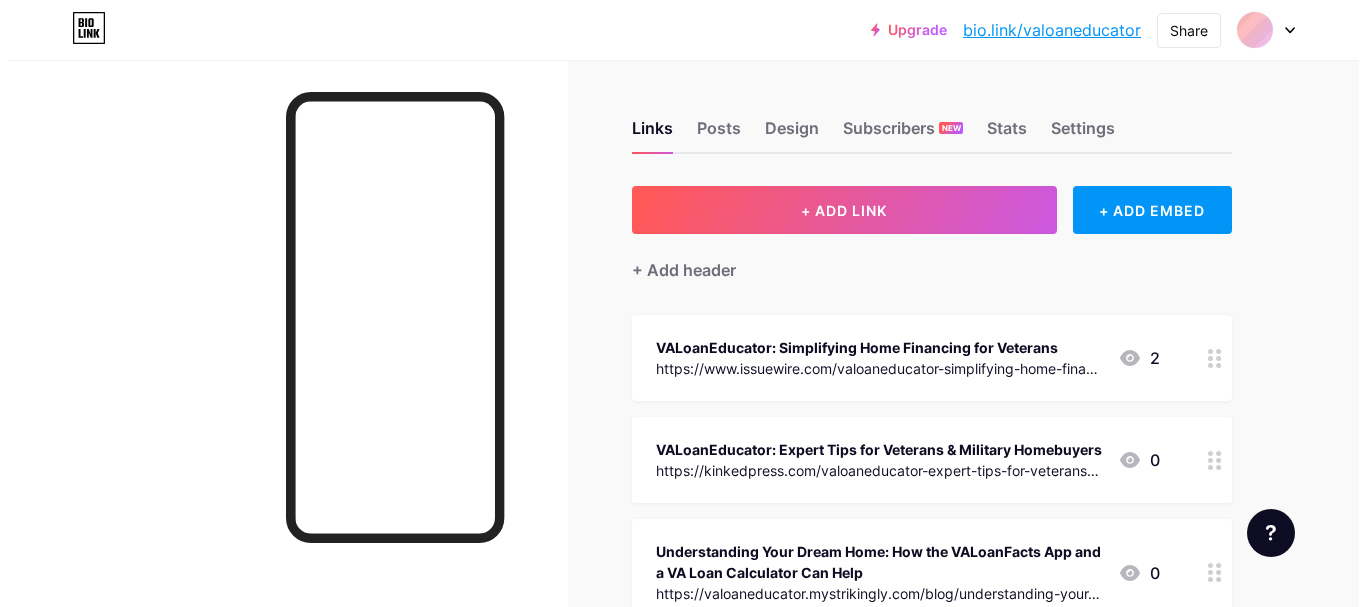 scroll, scrollTop: 0, scrollLeft: 0, axis: both 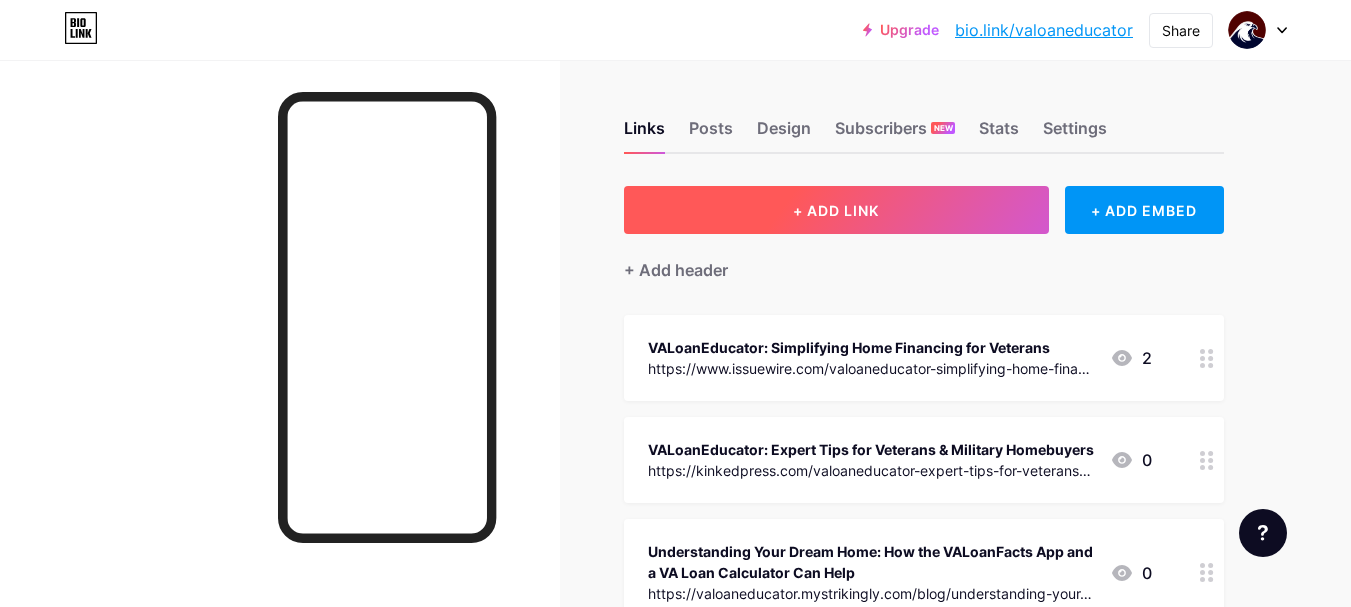 click on "+ ADD LINK" at bounding box center [836, 210] 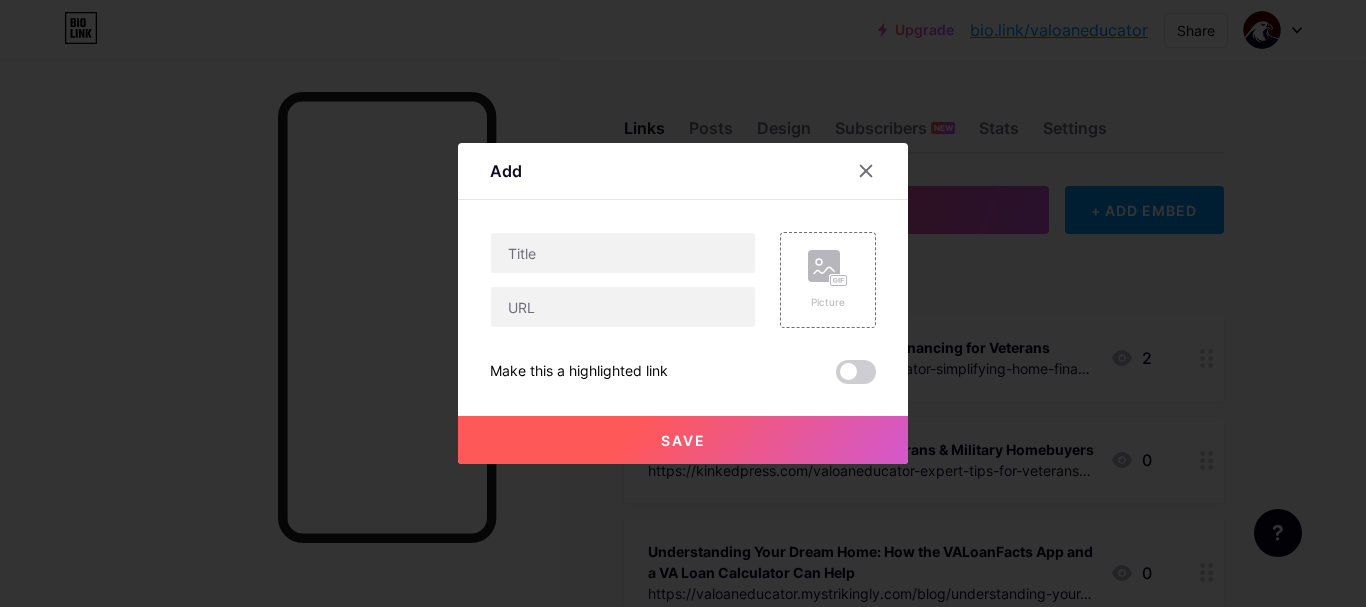 click at bounding box center [623, 280] 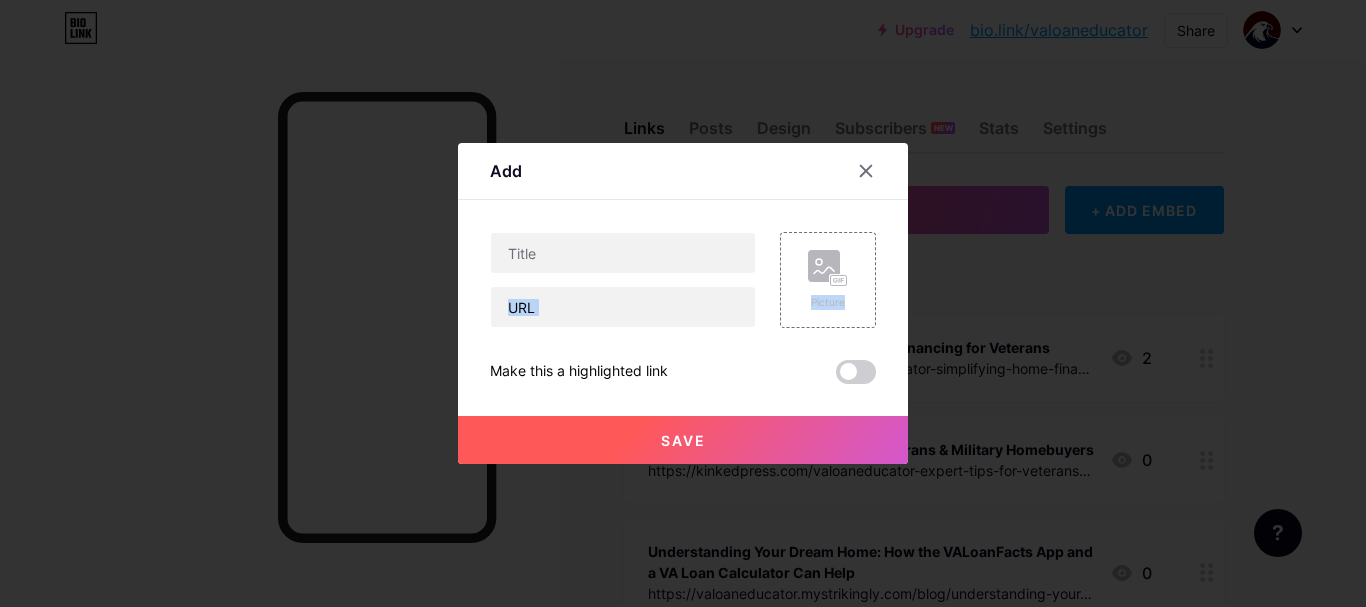 click at bounding box center (623, 280) 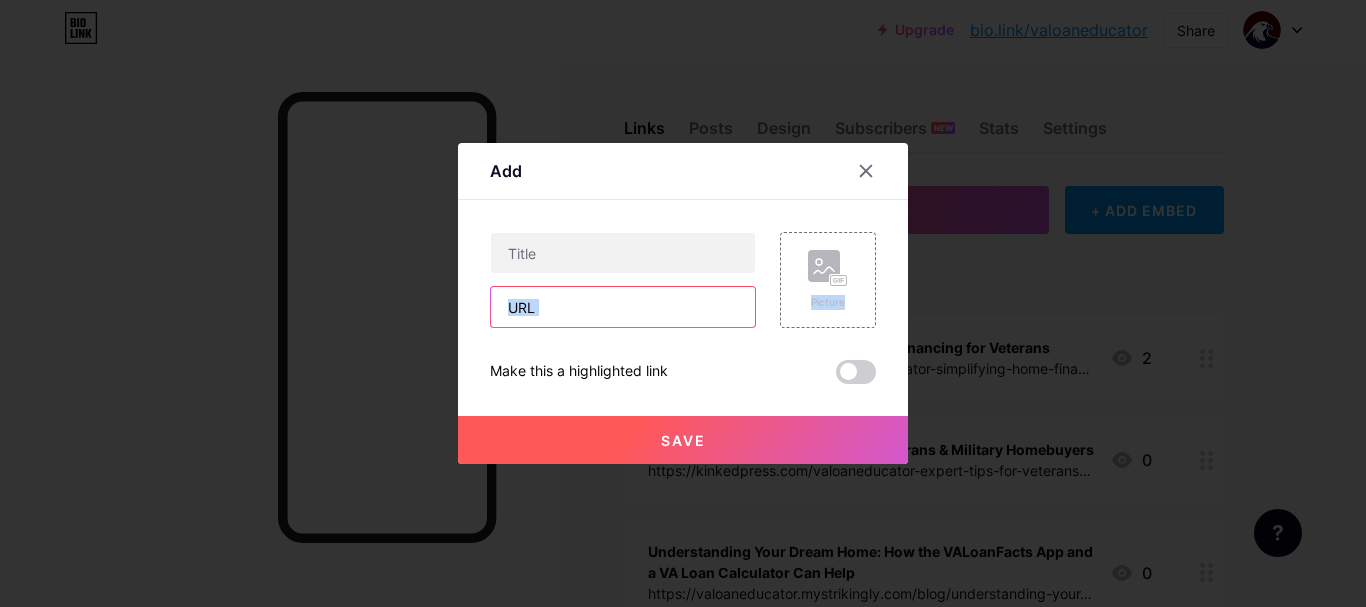 click at bounding box center [623, 307] 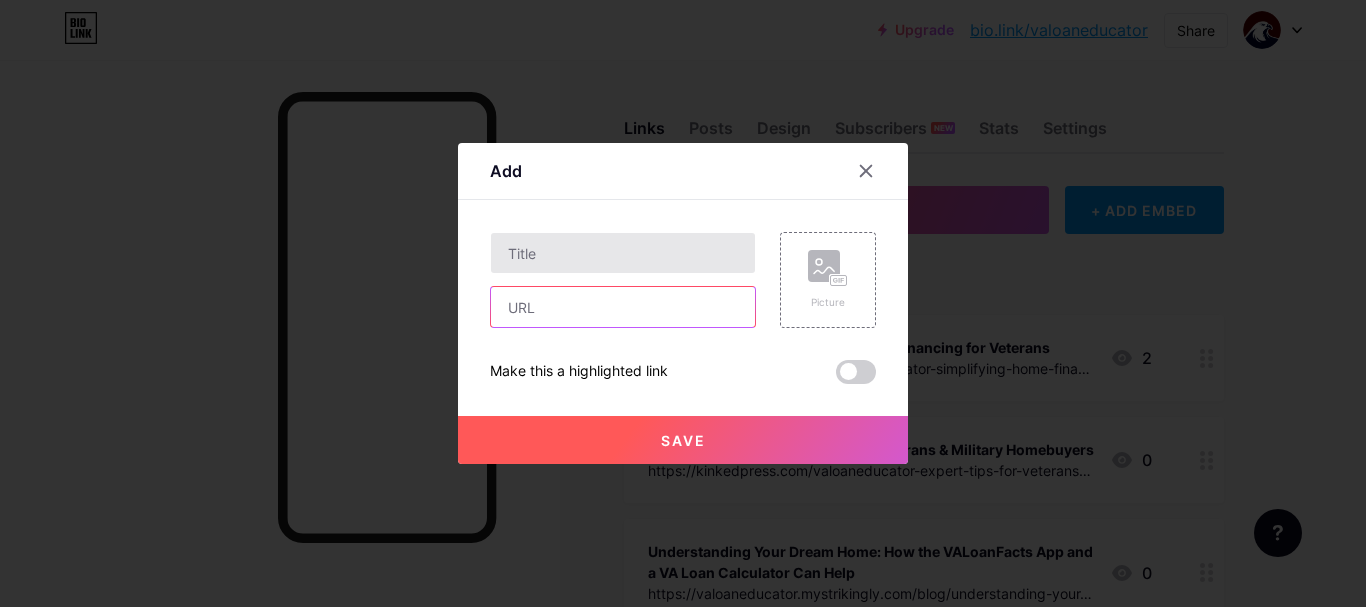 paste on "https://hackmd.io/@valoanfacts/HyP8_XJueg" 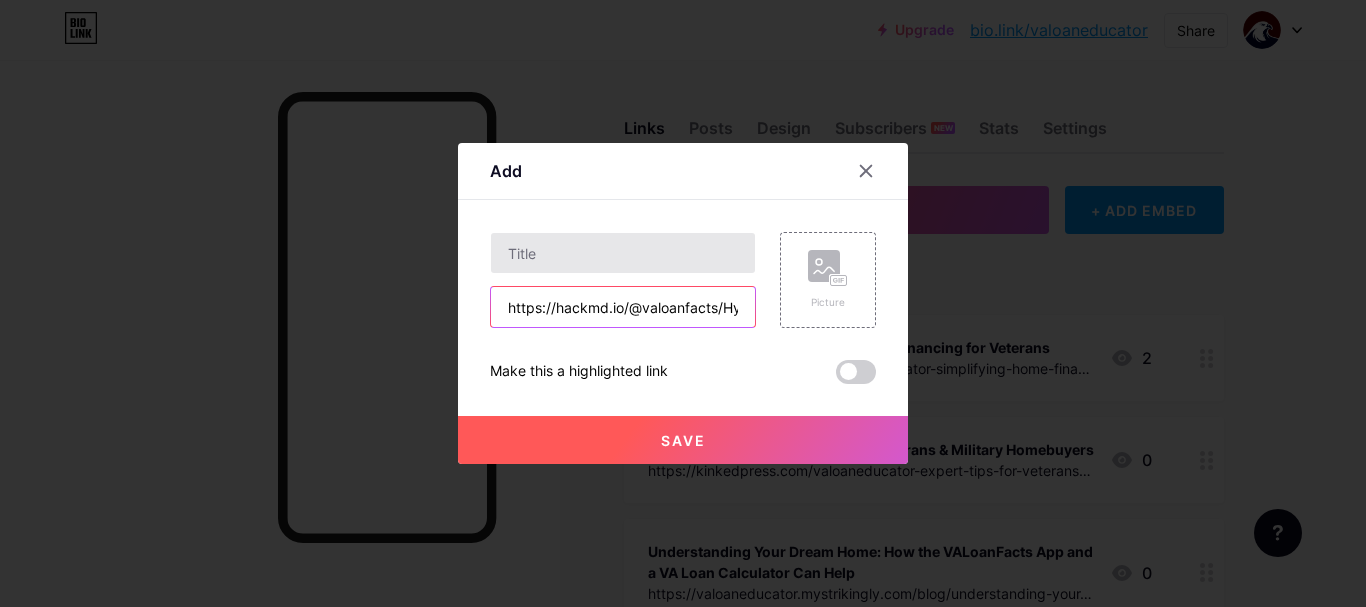 scroll, scrollTop: 0, scrollLeft: 69, axis: horizontal 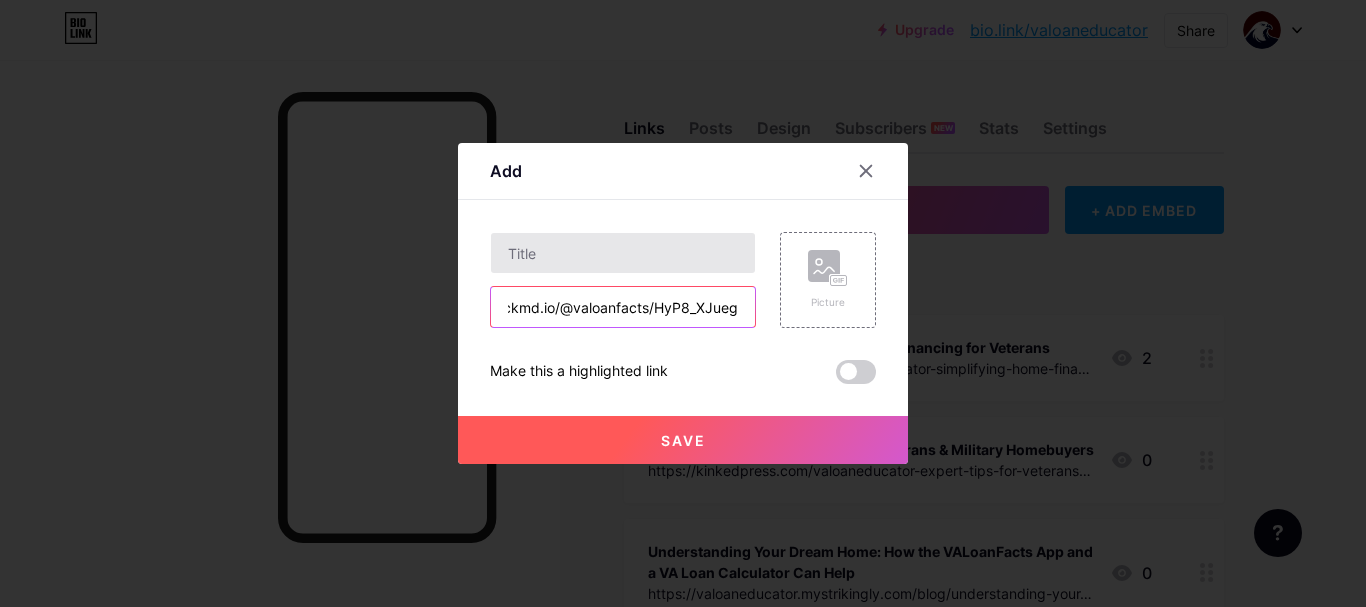 type on "https://hackmd.io/@valoanfacts/HyP8_XJueg" 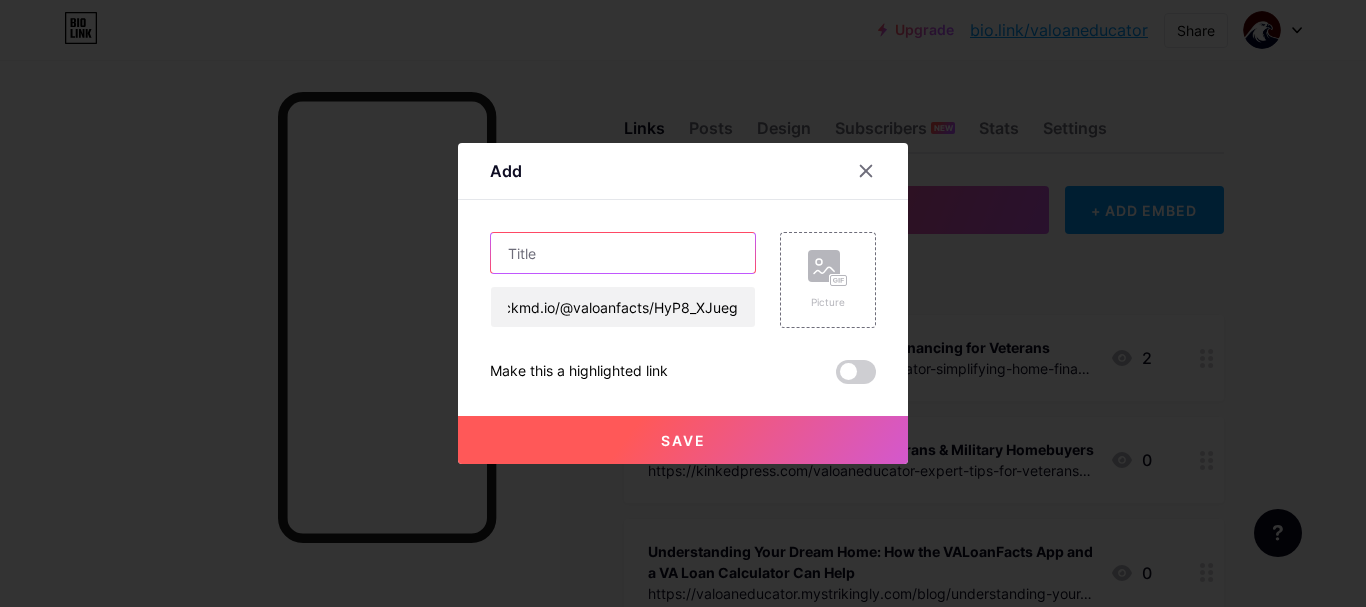 click at bounding box center [623, 253] 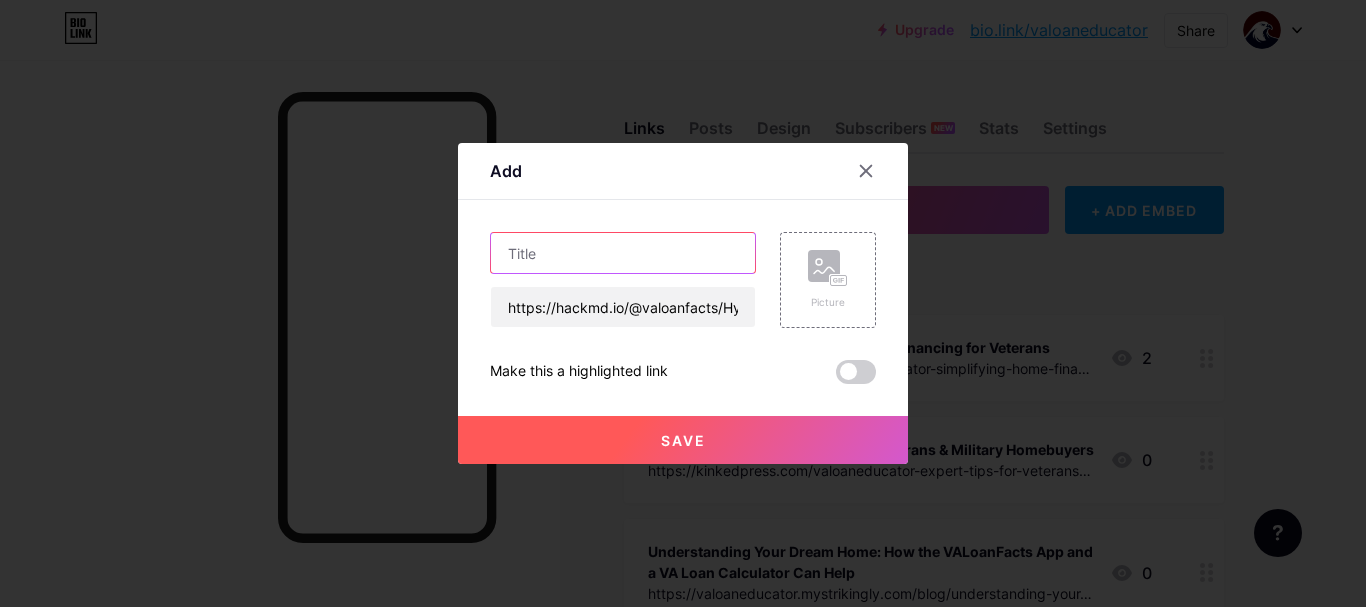 paste on "Why First-Time Buyers Should Consider a VA Home Loan – VA Loan Facts Explains" 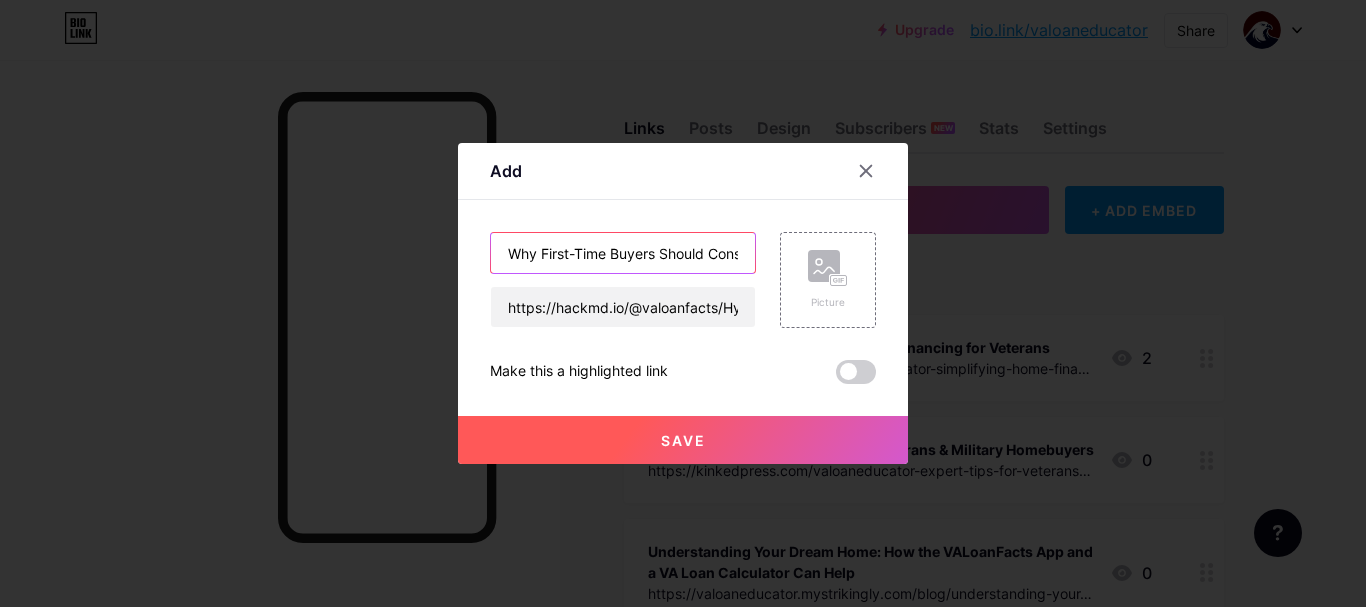 scroll, scrollTop: 0, scrollLeft: 313, axis: horizontal 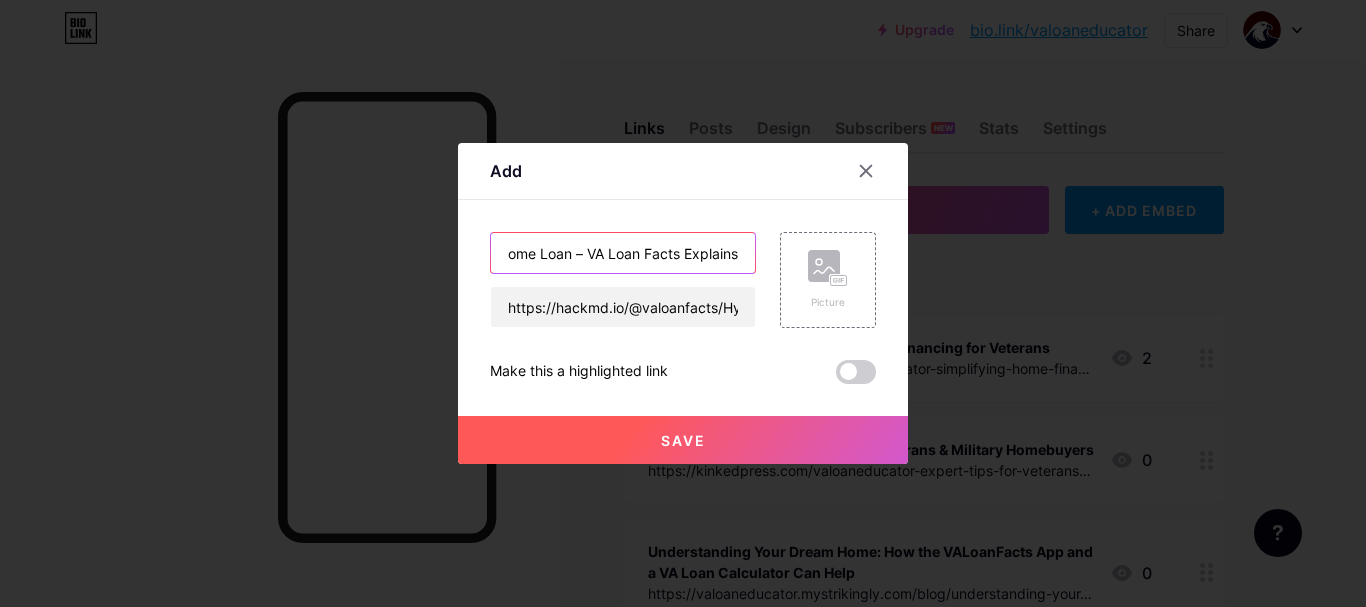 type on "Why First-Time Buyers Should Consider a VA Home Loan – VA Loan Facts Explains" 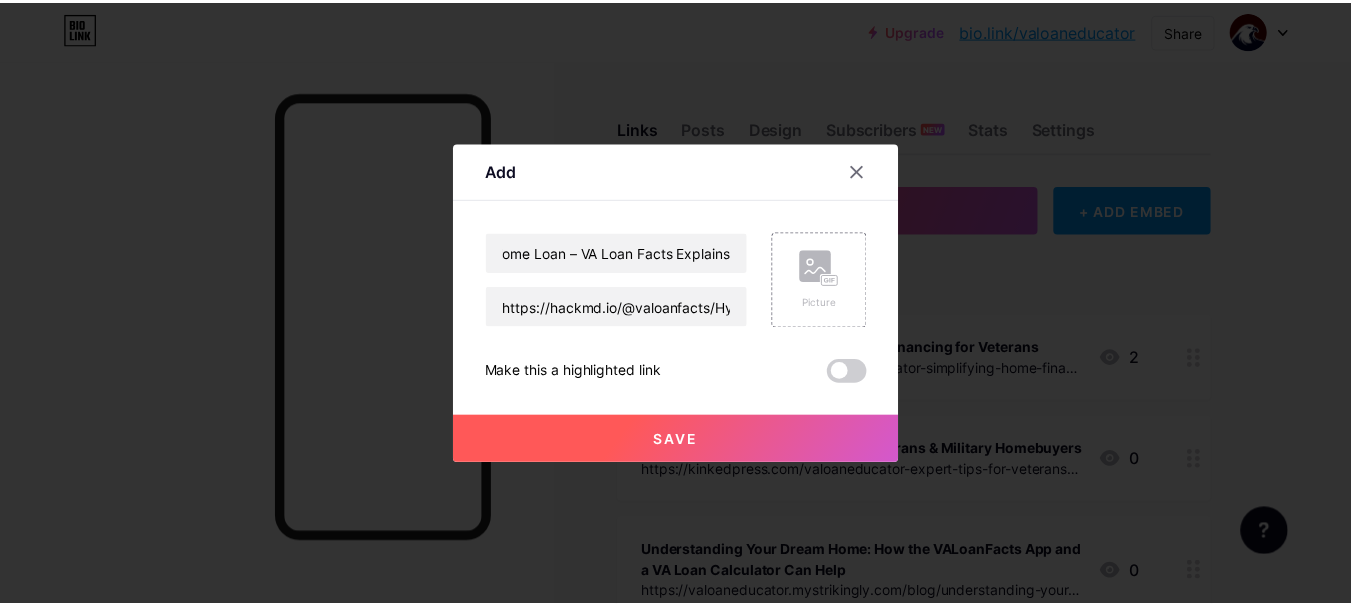 scroll, scrollTop: 0, scrollLeft: 0, axis: both 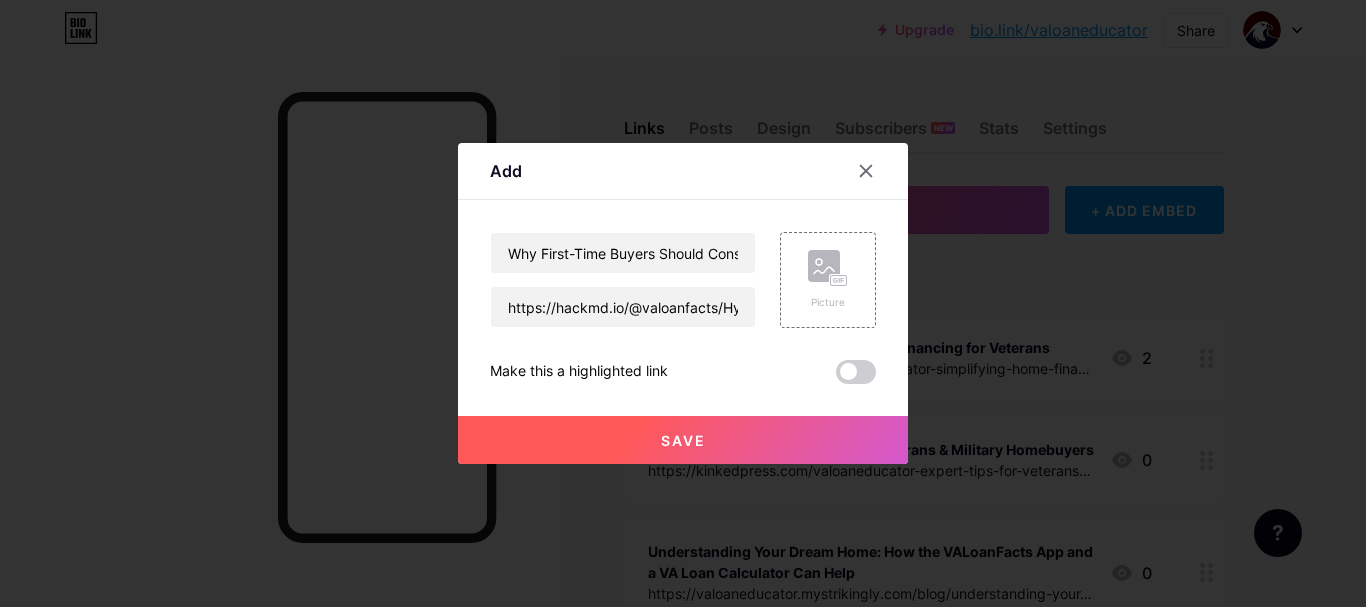 click on "Save" at bounding box center [683, 440] 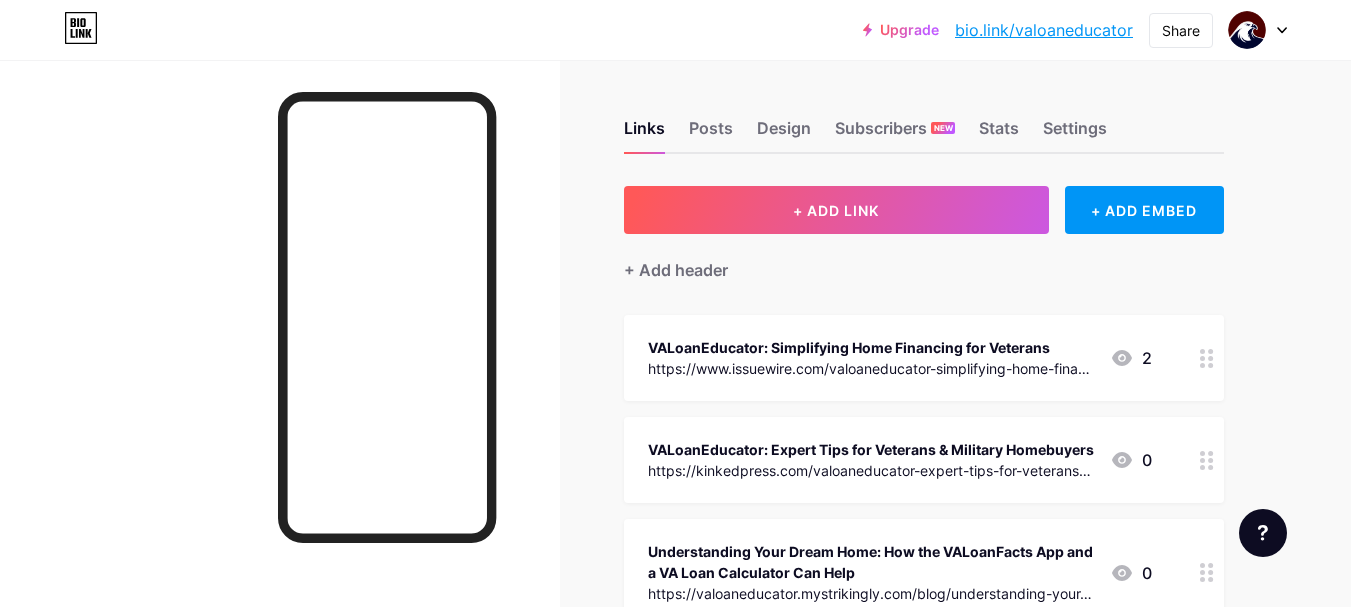drag, startPoint x: 1006, startPoint y: 31, endPoint x: 910, endPoint y: 75, distance: 105.60303 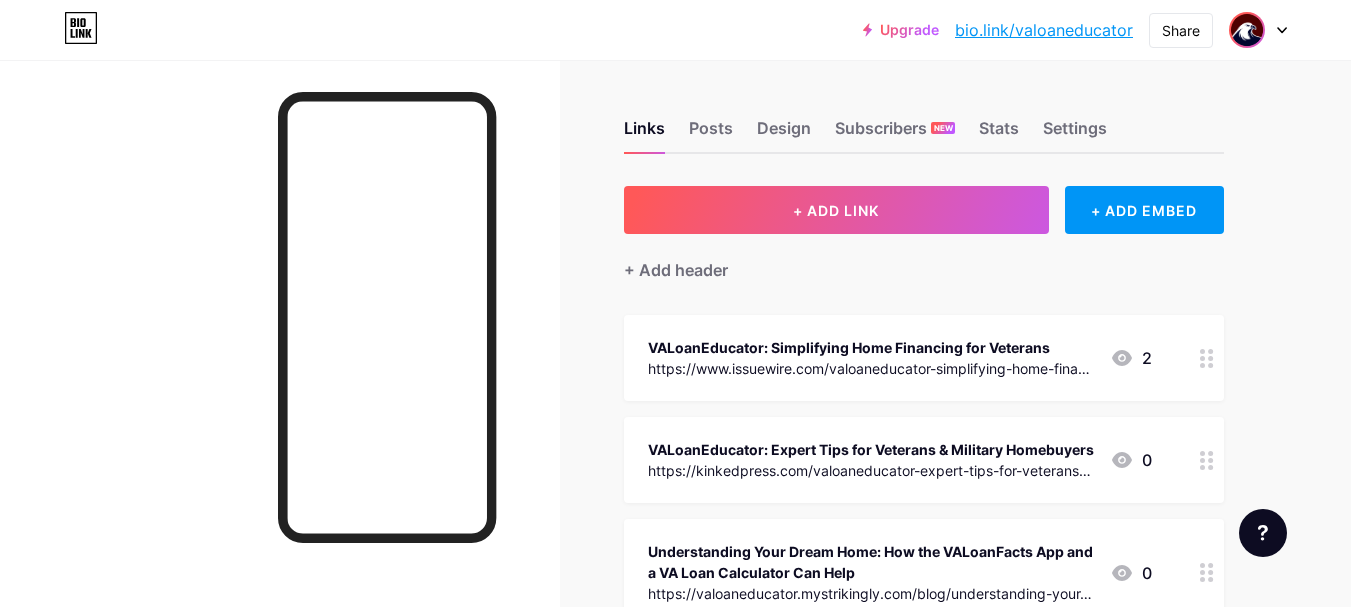 click at bounding box center [1247, 30] 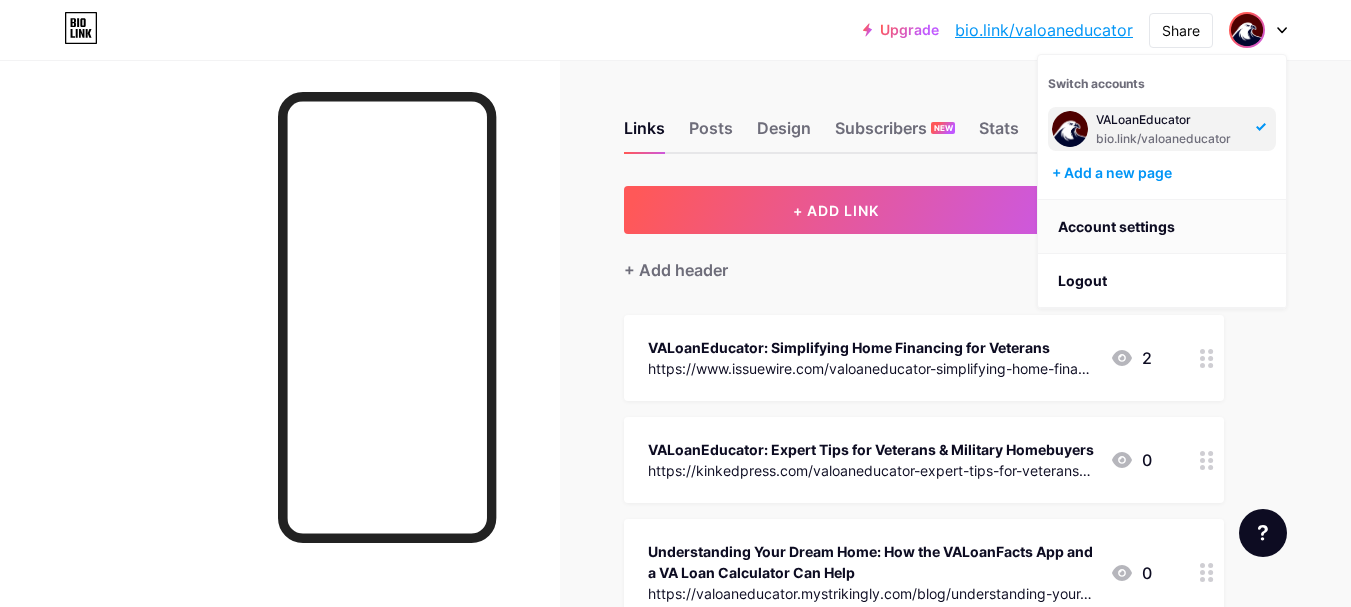 click on "Account settings" at bounding box center (1162, 227) 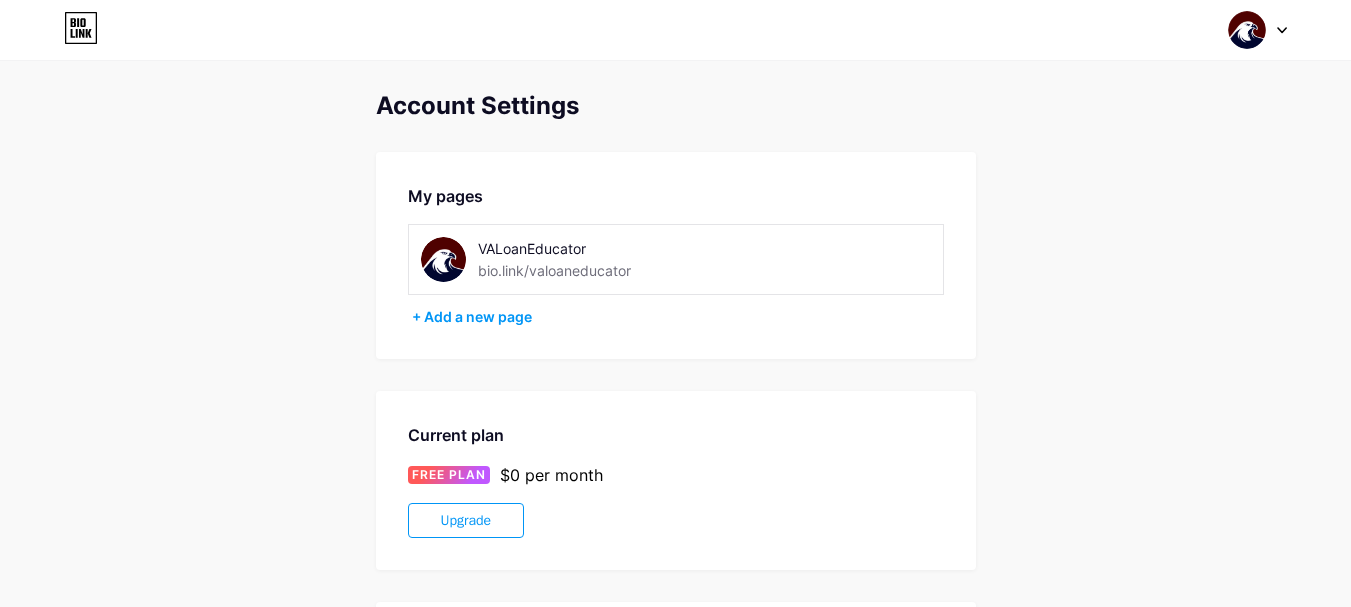 click on "VALoanEducator   bio.link/valoaneducator" at bounding box center [676, 259] 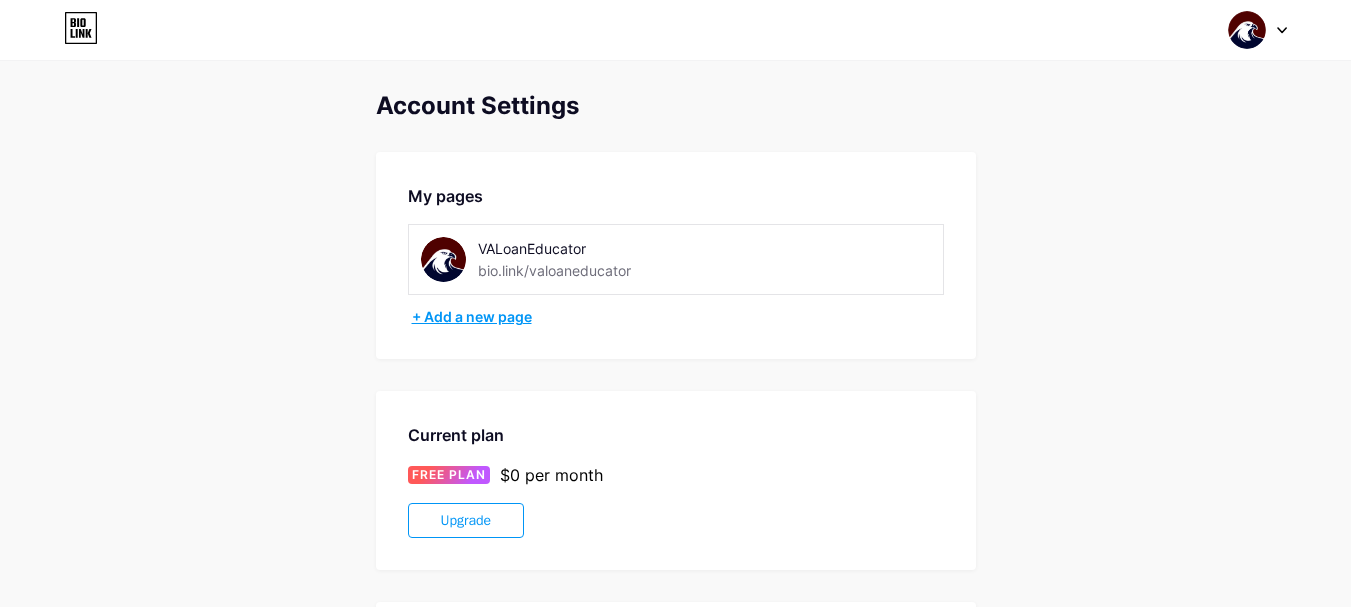 click on "+ Add a new page" at bounding box center [678, 317] 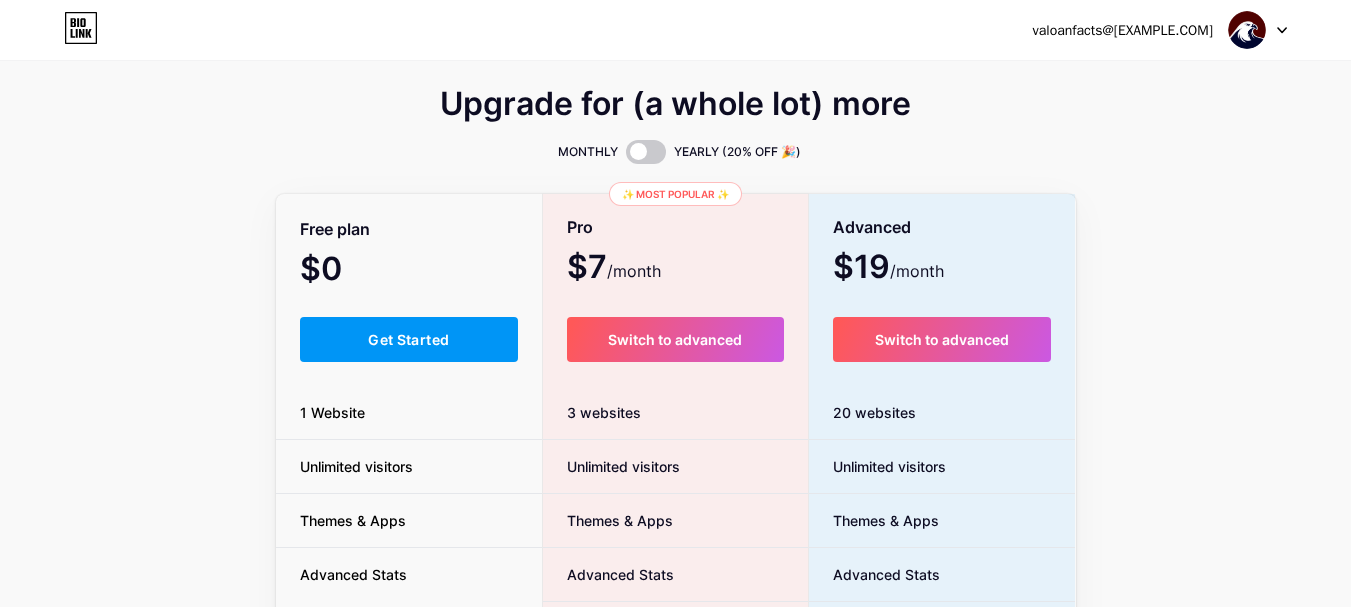 click on "valoanfacts@[EXAMPLE.COM]" at bounding box center [675, 30] 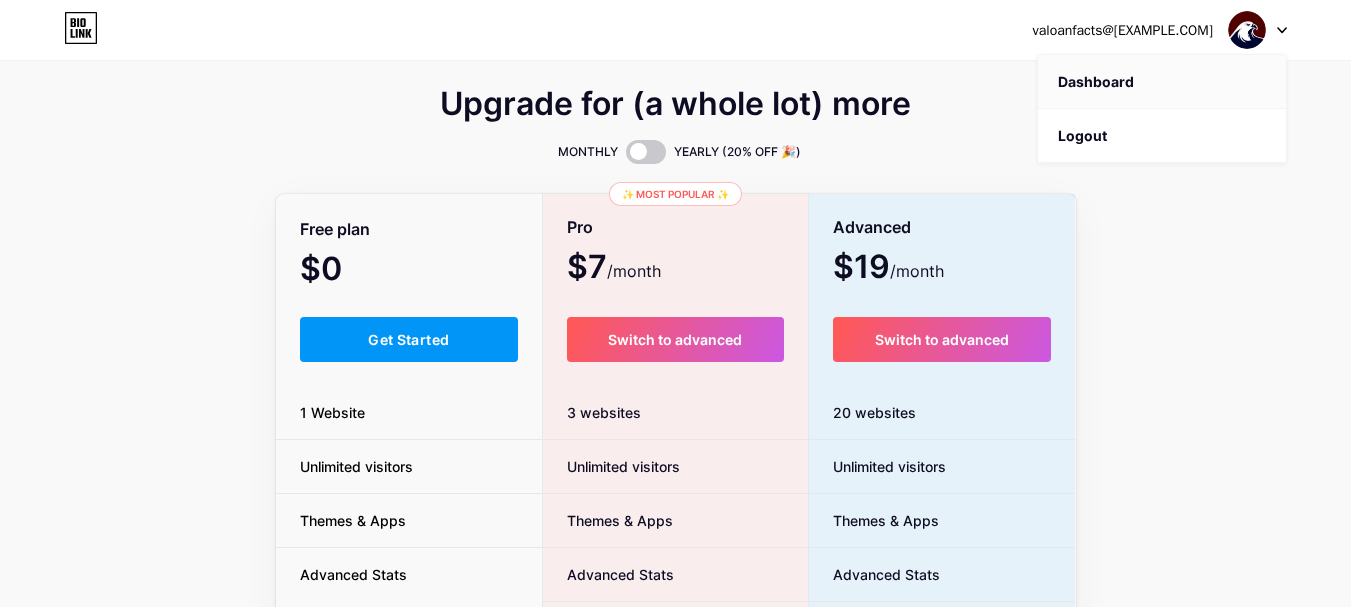 click on "Dashboard" at bounding box center [1162, 82] 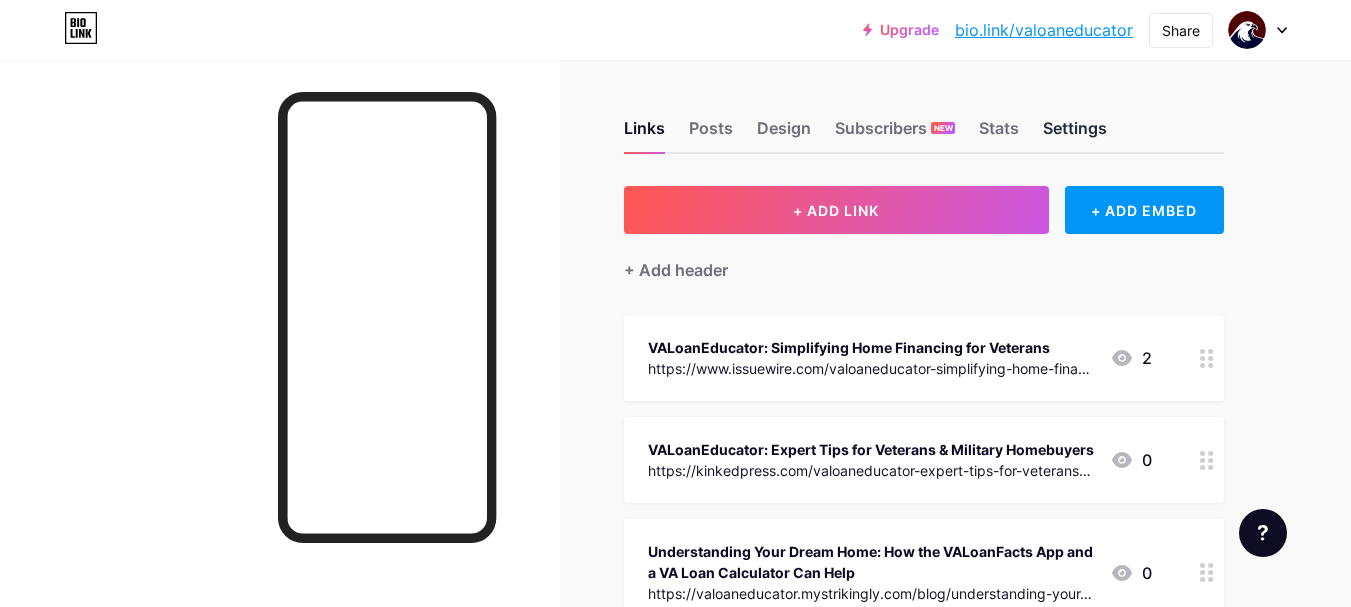 click on "Settings" at bounding box center (1075, 134) 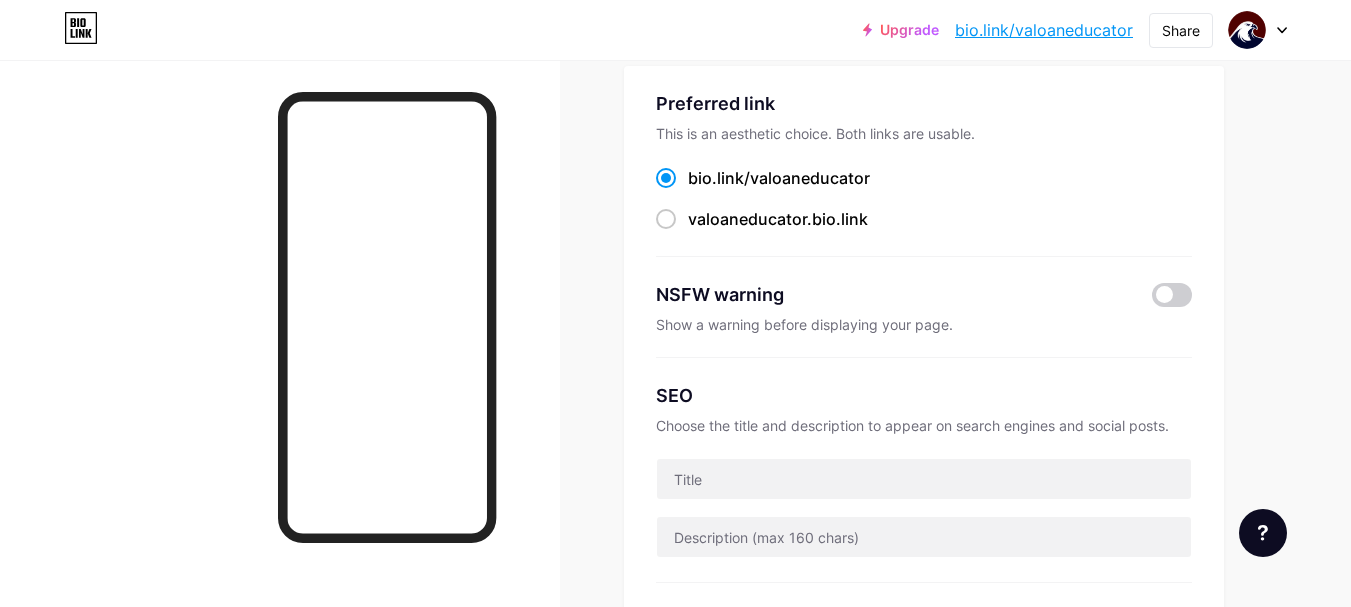 scroll, scrollTop: 167, scrollLeft: 0, axis: vertical 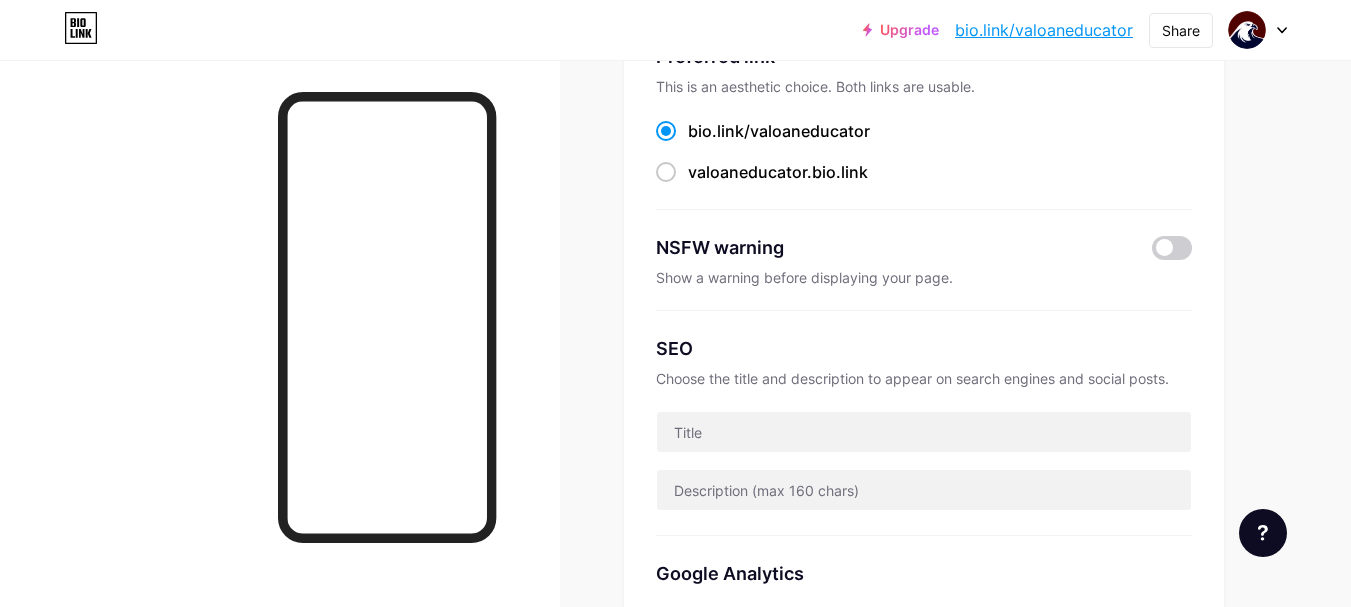 click on "Upgrade   bio.link/valoan...   bio.link/valoaneducator   Share               Switch accounts     VALoanEducator   bio.link/valoaneducator       + Add a new page        Account settings   Logout   Link Copied
Links
Posts
Design
Subscribers
NEW
Stats
Settings     Preferred link   This is an aesthetic choice. Both links are usable.
bio.link/ valoaneducator       valoaneducator .bio.link
NSFW warning       Show a warning before displaying your page.     SEO   Choose the title and description to appear on search engines and social posts.           Google Analytics       My username   bio.link/   valoaneducator           Pro Links   PRO   Custom Domain   Try your own custom domain eg: jaseem.com   Set
up domain             Emoji link   Add emojis to your link eg: bio.link/😄😭🥵   Create
Go to  Help Center  to learn more or to contact support." at bounding box center (675, 616) 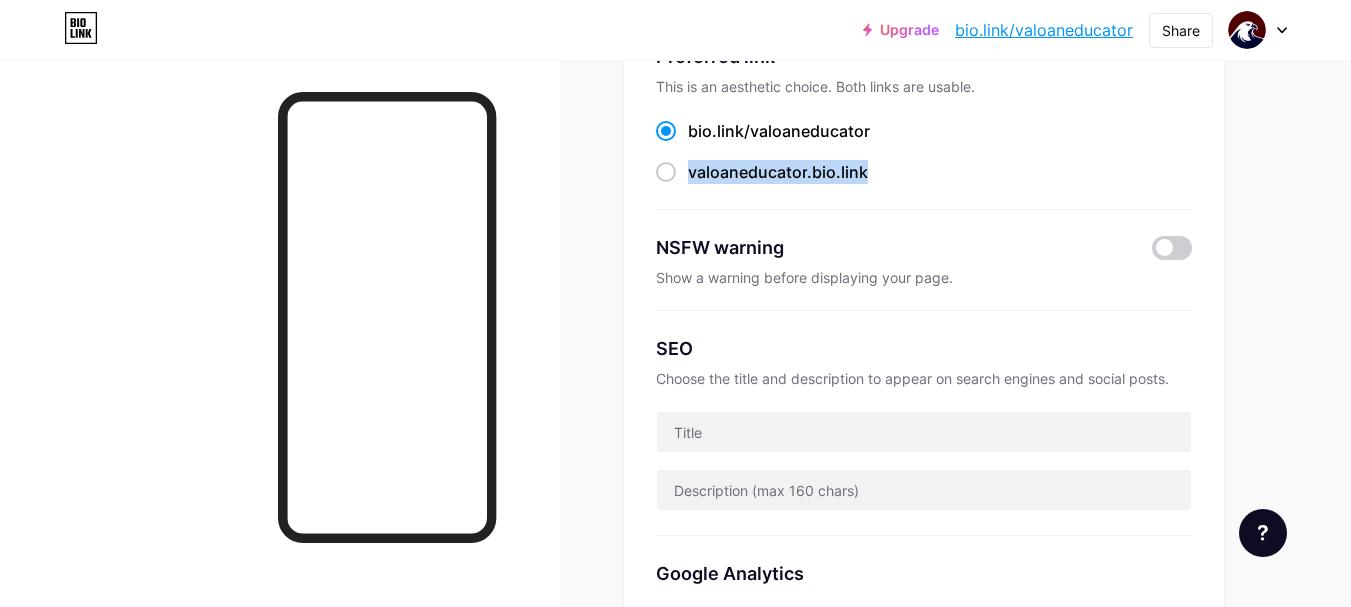 drag, startPoint x: 1308, startPoint y: 139, endPoint x: 1296, endPoint y: 145, distance: 13.416408 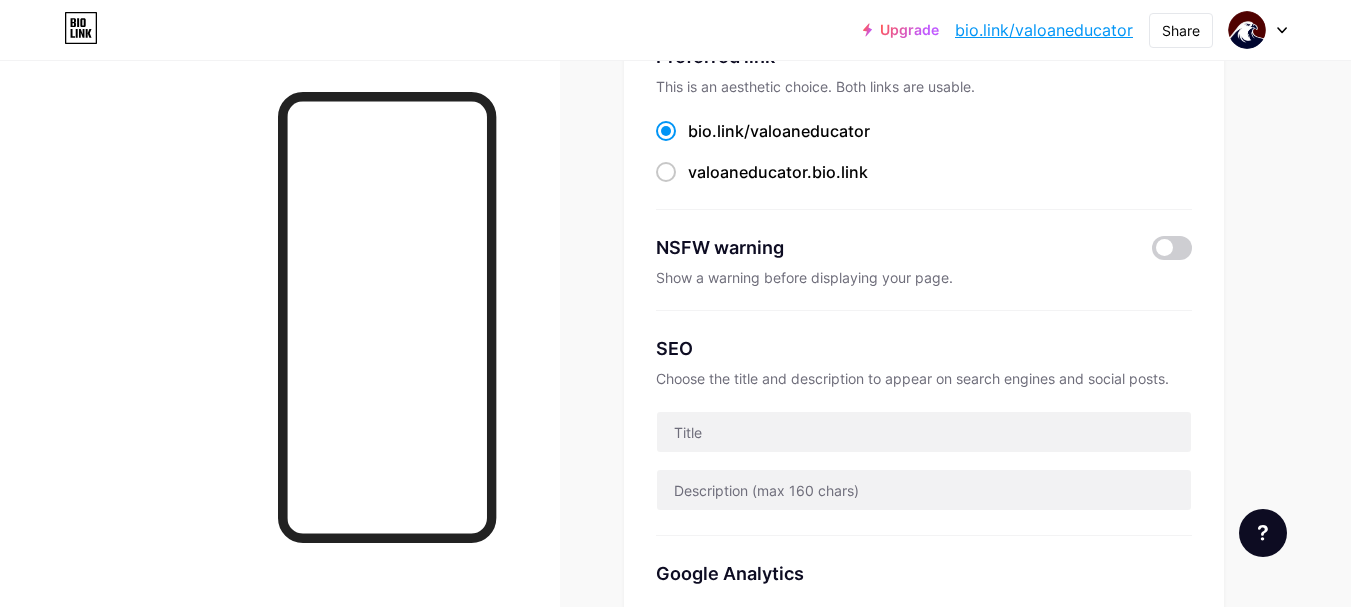 click on "Links
Posts
Design
Subscribers
NEW
Stats
Settings     Preferred link   This is an aesthetic choice. Both links are usable.
bio.link/ valoaneducator       valoaneducator .bio.link
NSFW warning       Show a warning before displaying your page.     SEO   Choose the title and description to appear on search engines and social posts.           Google Analytics       My username   bio.link/   valoaneducator           Pro Links   PRO   Custom Domain   Try your own custom domain eg: jaseem.com   Set
up domain             Emoji link   Add emojis to your link eg: bio.link/😄😭🥵   Create
Go to  Help Center  to learn more or to contact support.   Changes saved           Feature requests             Help center         Contact support" at bounding box center (654, 646) 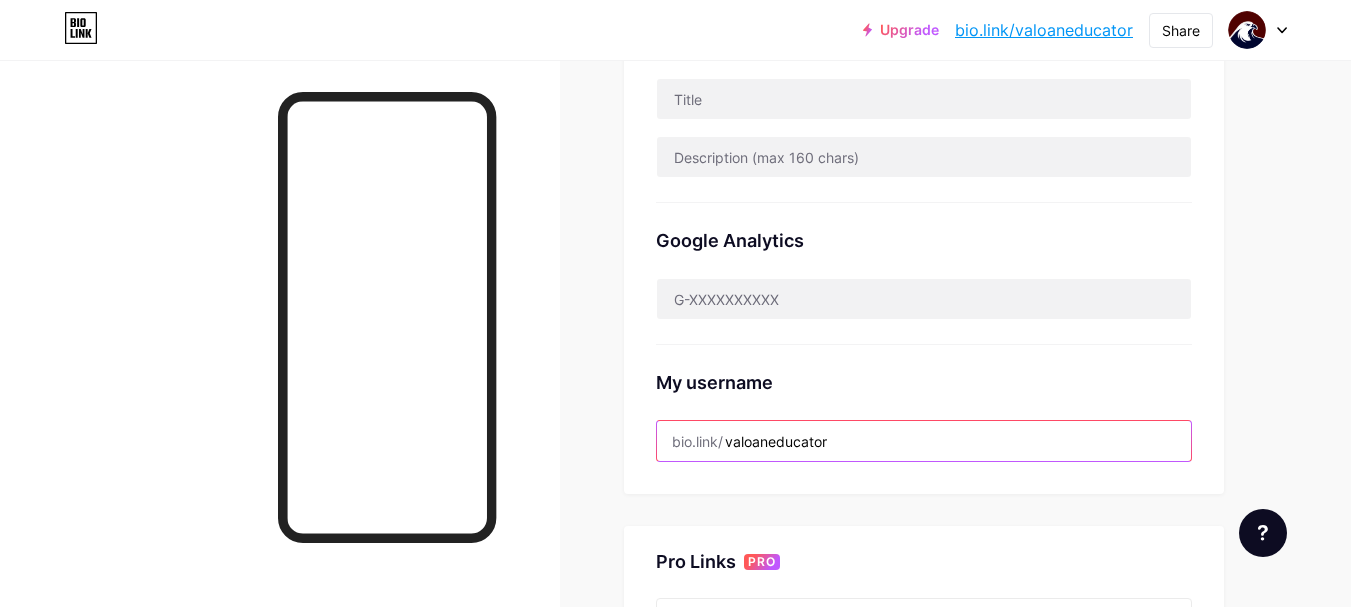 drag, startPoint x: 963, startPoint y: 418, endPoint x: 852, endPoint y: 430, distance: 111.64677 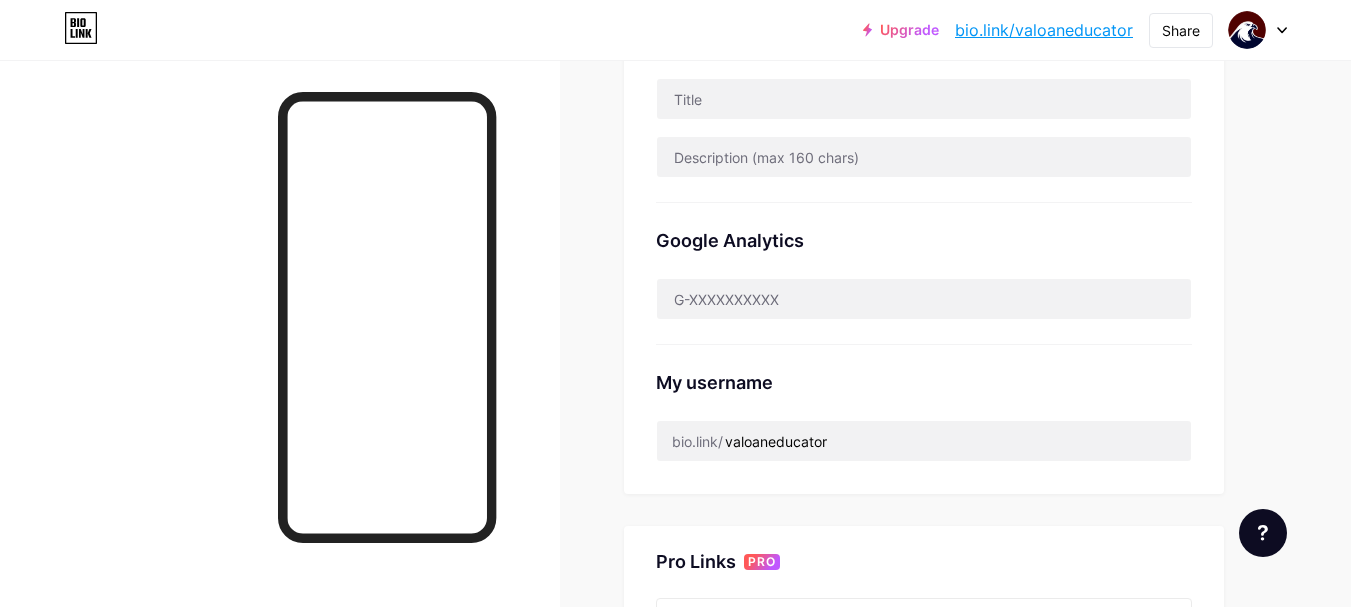 click at bounding box center [280, 363] 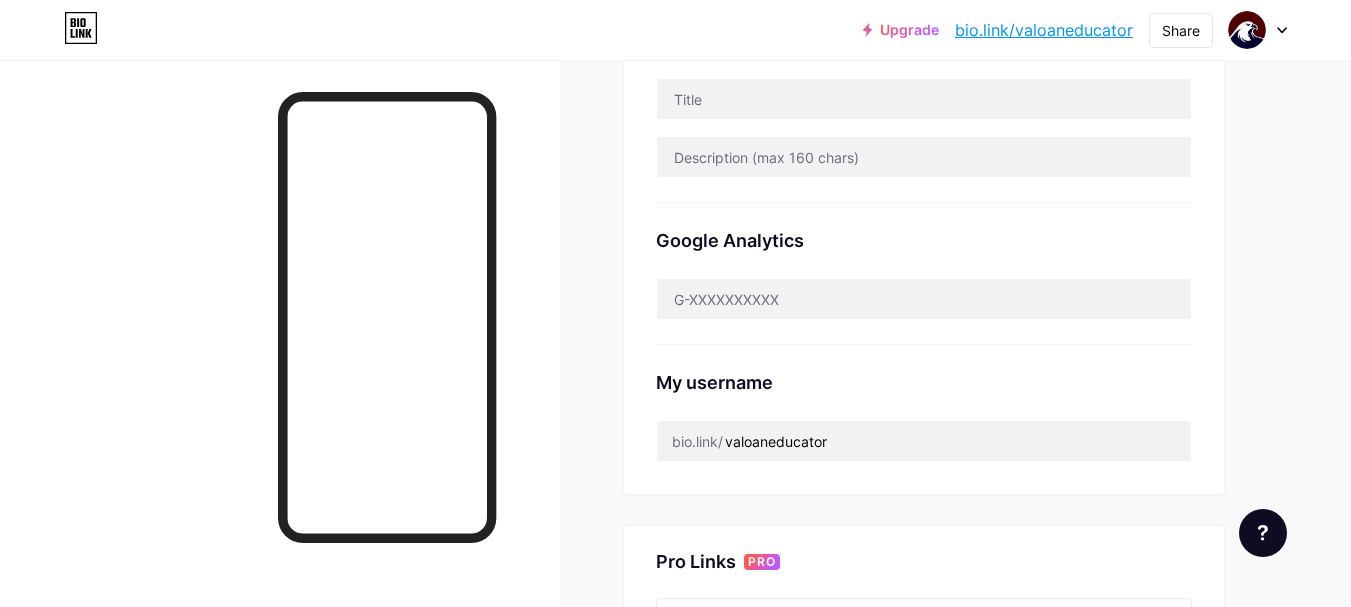 click on "Preferred link   This is an aesthetic choice. Both links are usable.
bio.link/ valoaneducator       valoaneducator .bio.link
NSFW warning       Show a warning before displaying your page.     SEO   Choose the title and description to appear on search engines and social posts.           Google Analytics       My username   bio.link/   valoaneducator" at bounding box center (924, 90) 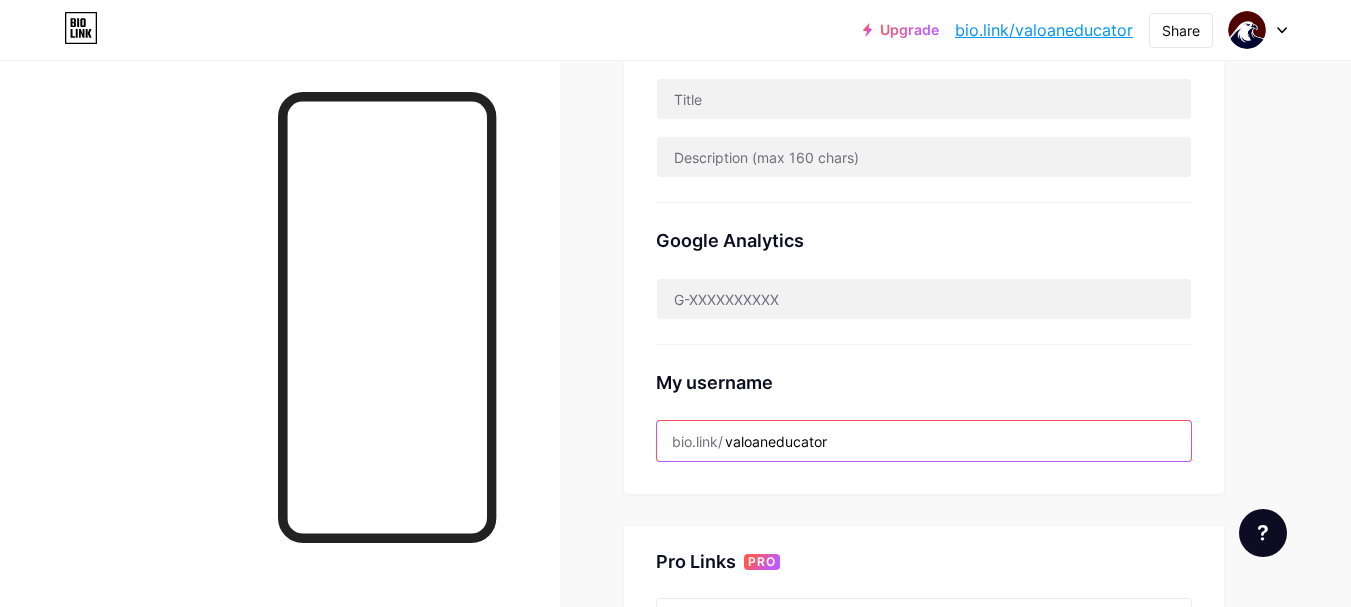 click on "valoaneducator" at bounding box center (924, 441) 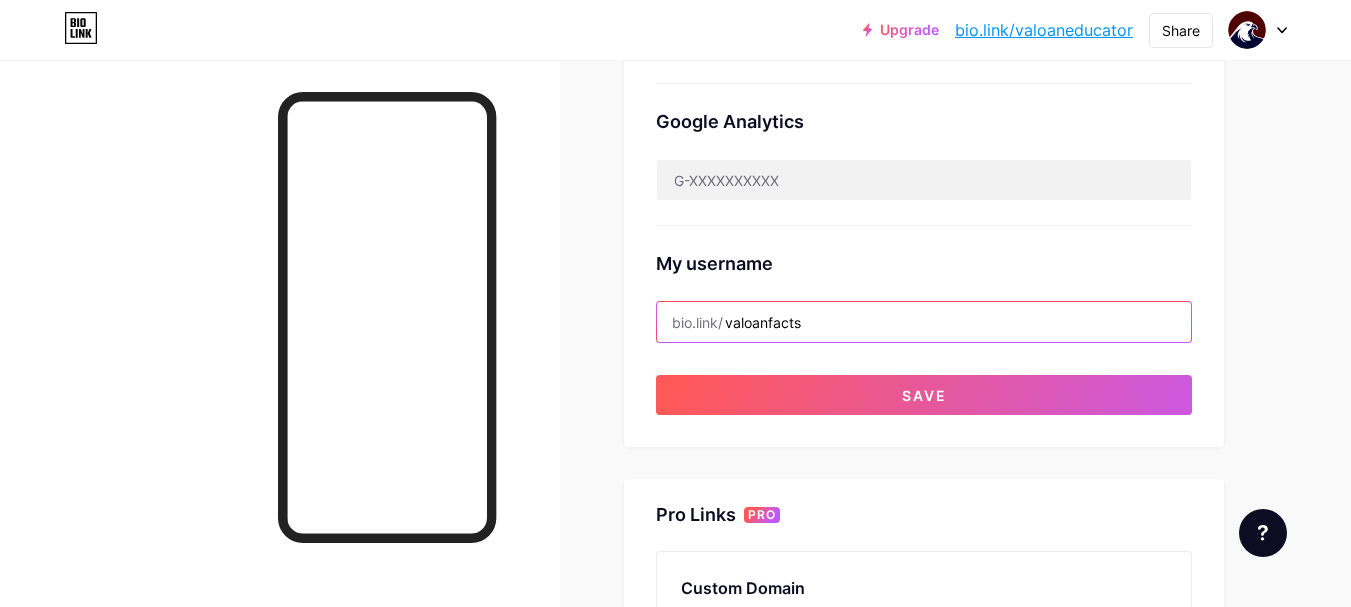 scroll, scrollTop: 667, scrollLeft: 0, axis: vertical 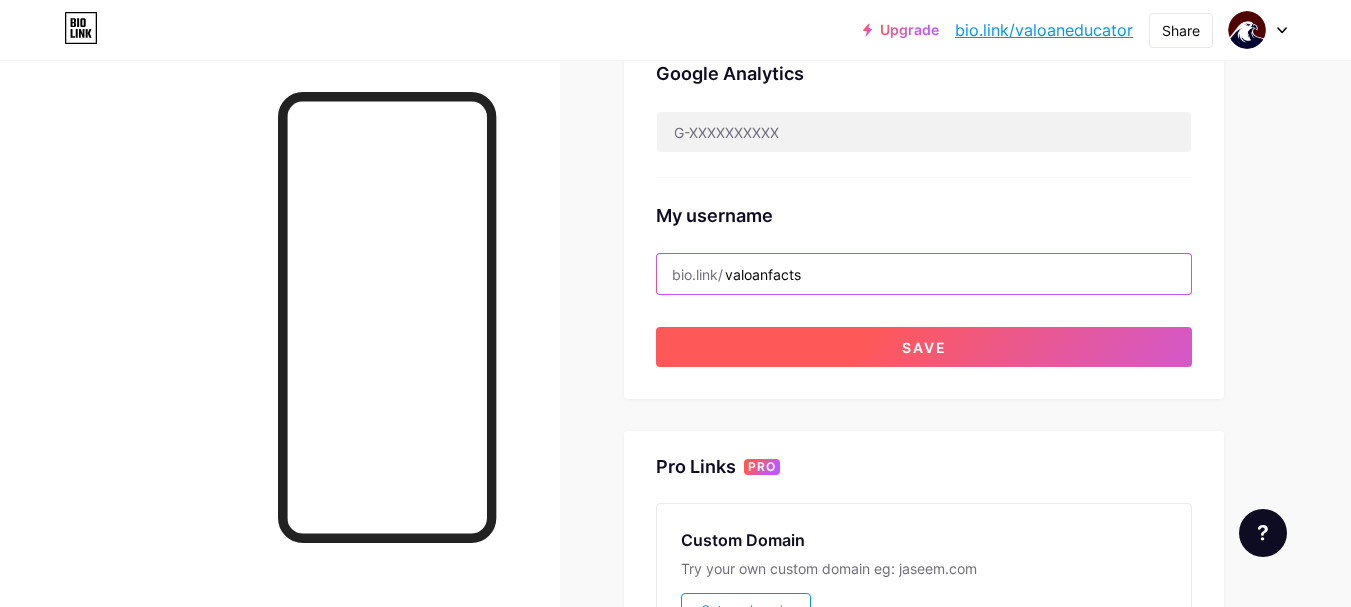 type on "valoanfacts" 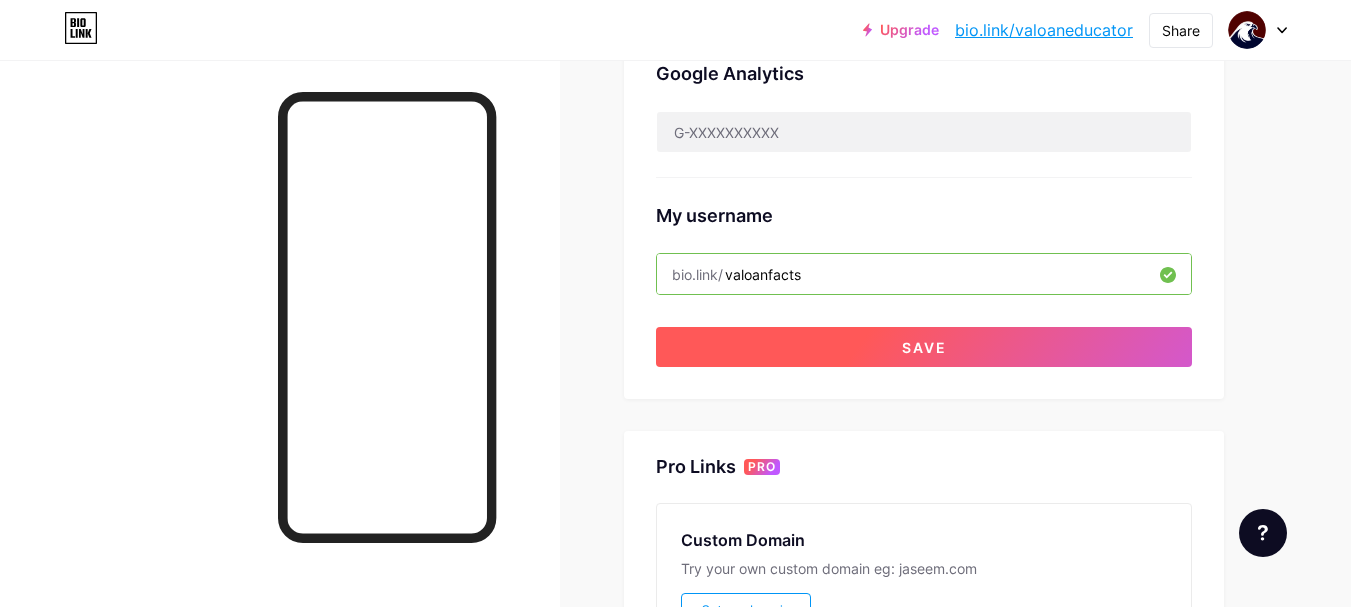 click on "Save" at bounding box center [924, 347] 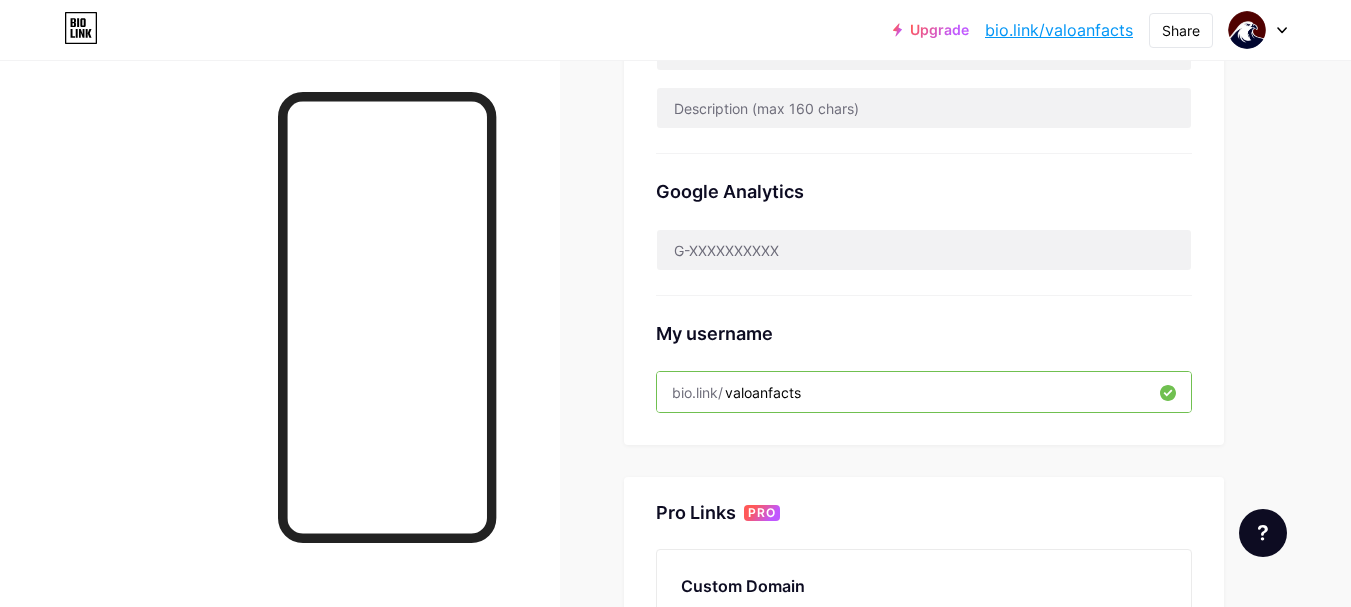 scroll, scrollTop: 124, scrollLeft: 0, axis: vertical 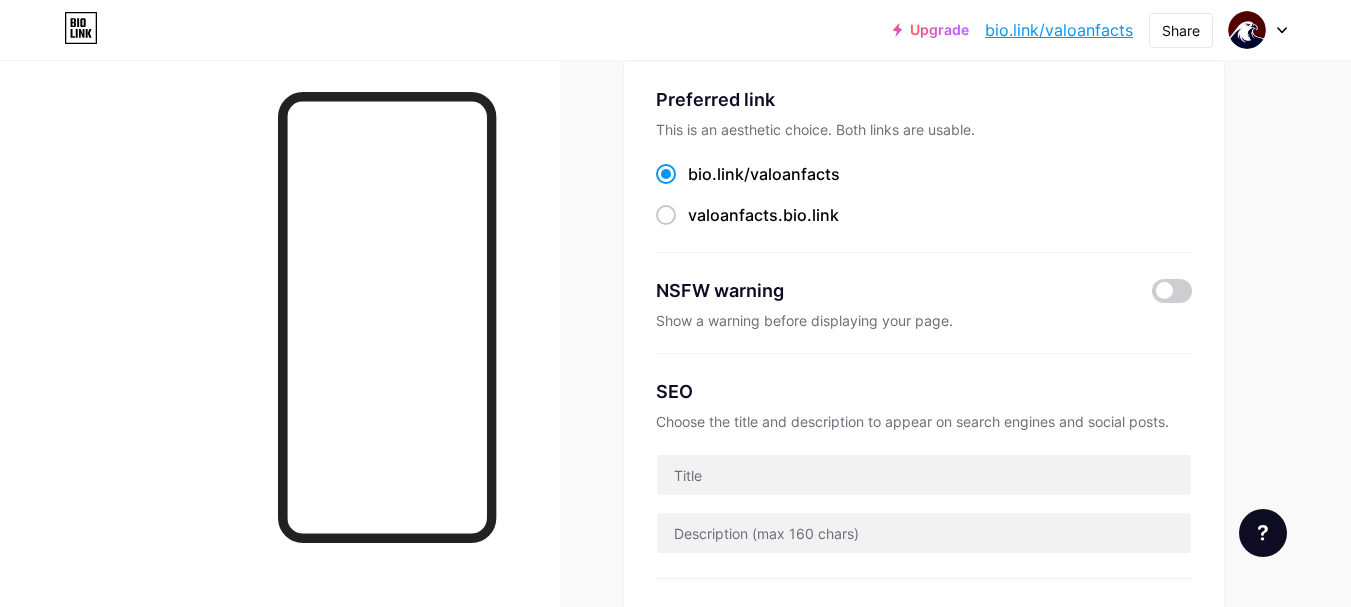 click on "bio.link/valoanfacts" at bounding box center [1059, 30] 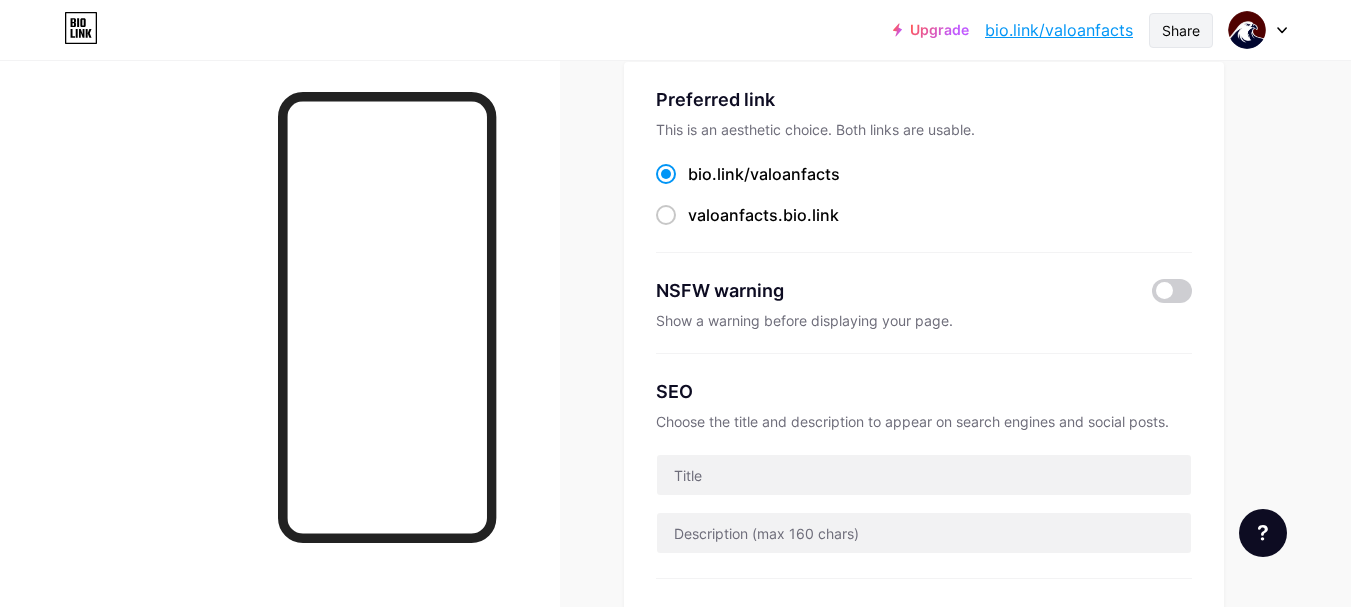 click on "Share" at bounding box center (1181, 30) 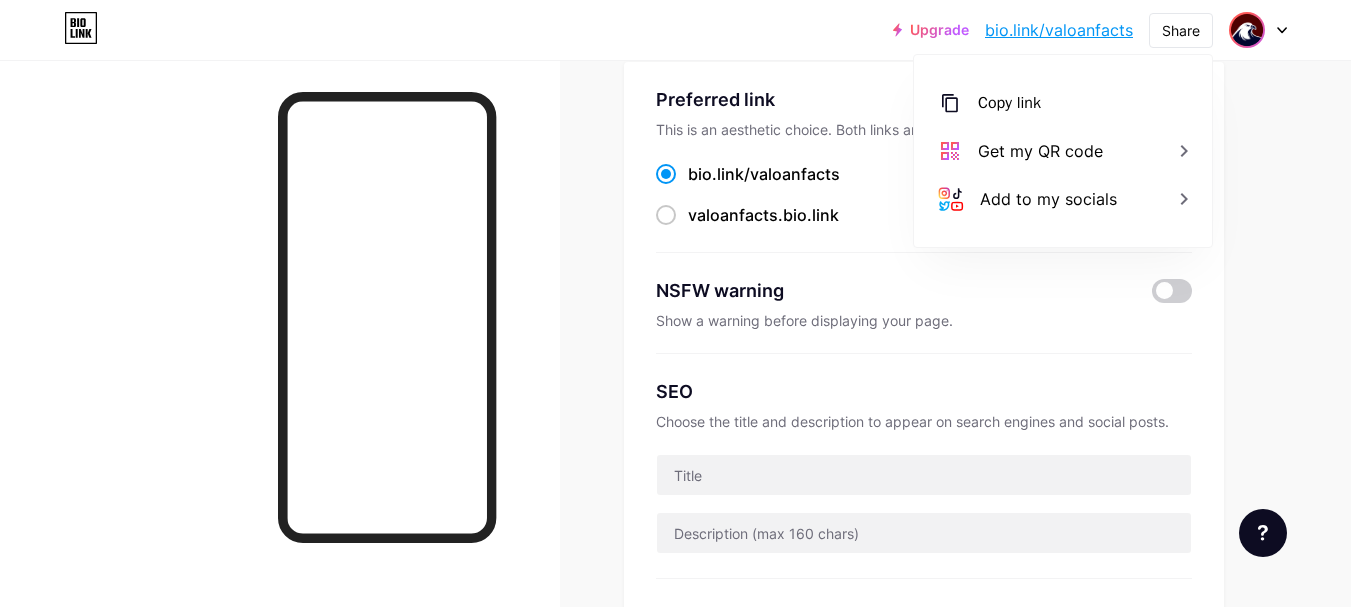 click at bounding box center [1247, 30] 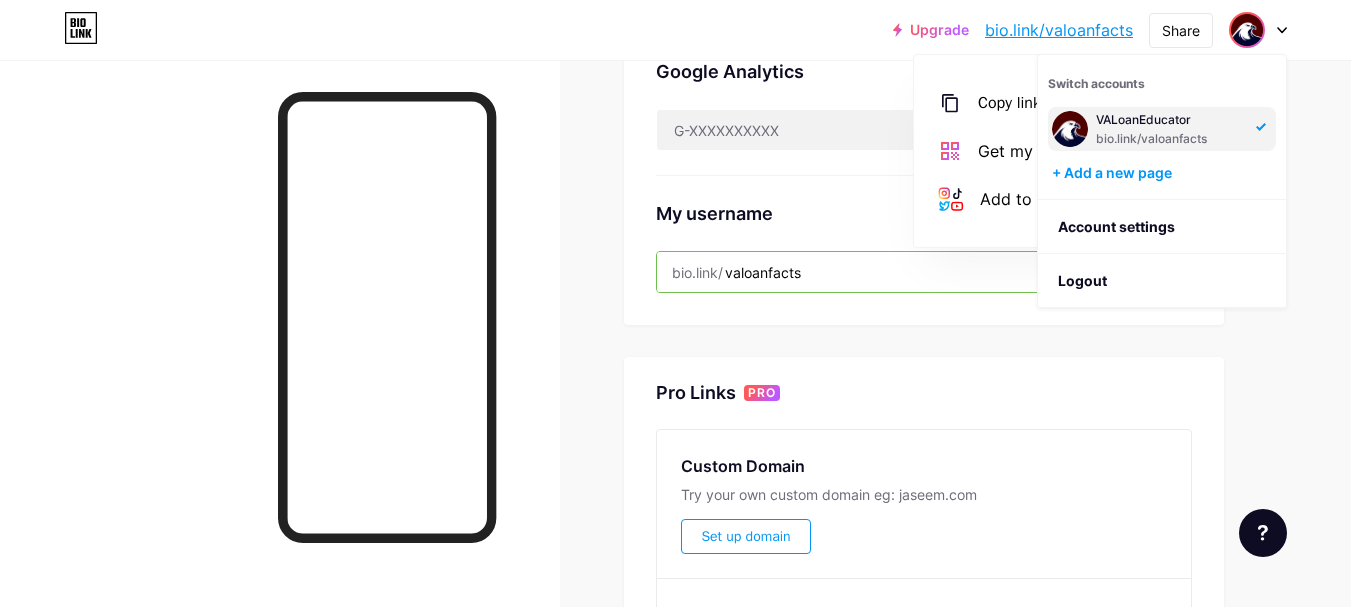 scroll, scrollTop: 790, scrollLeft: 0, axis: vertical 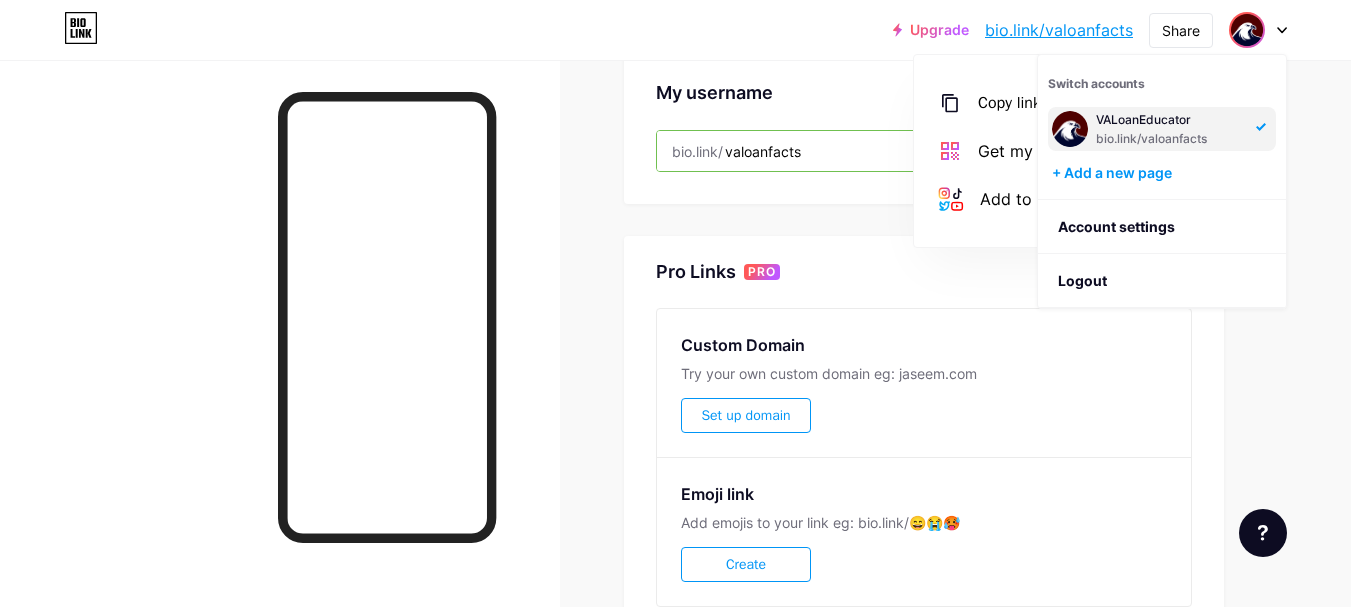 click on "Pro Links   PRO   Custom Domain   Try your own custom domain eg: jaseem.com   Set
up domain             Emoji link   Add emojis to your link eg: bio.link/😄😭🥵   Create" at bounding box center (924, 437) 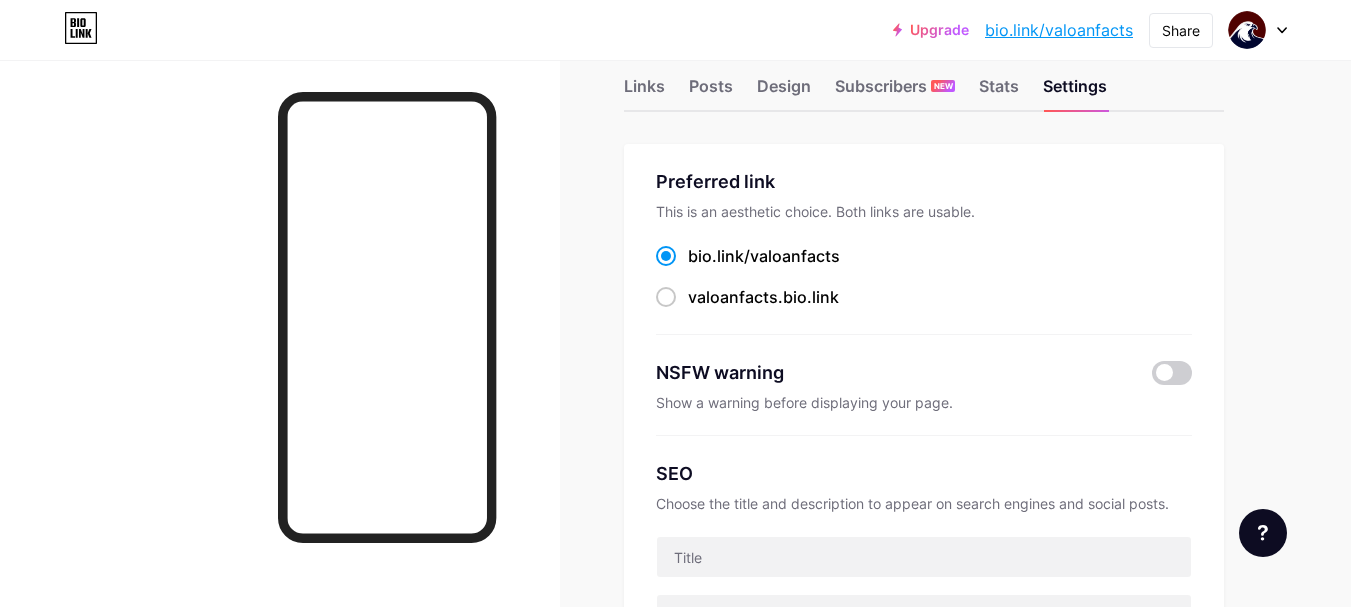 scroll, scrollTop: 0, scrollLeft: 0, axis: both 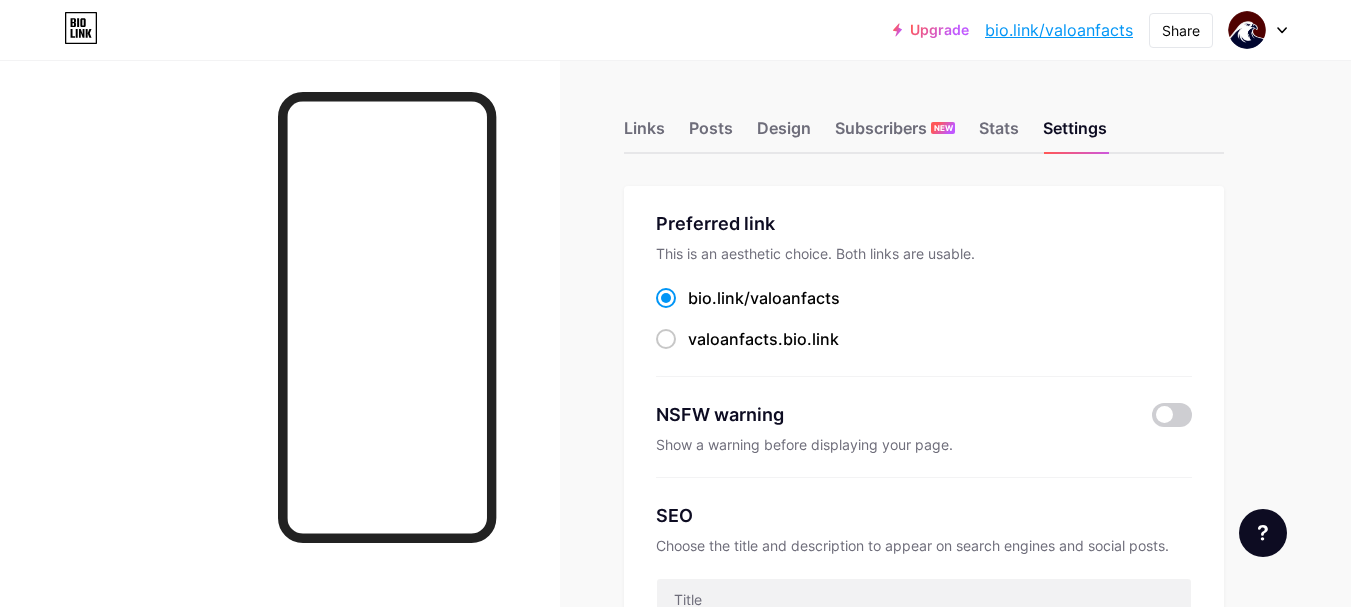 click on "Links
Posts
Design
Subscribers
NEW
Stats
Settings" at bounding box center [924, 119] 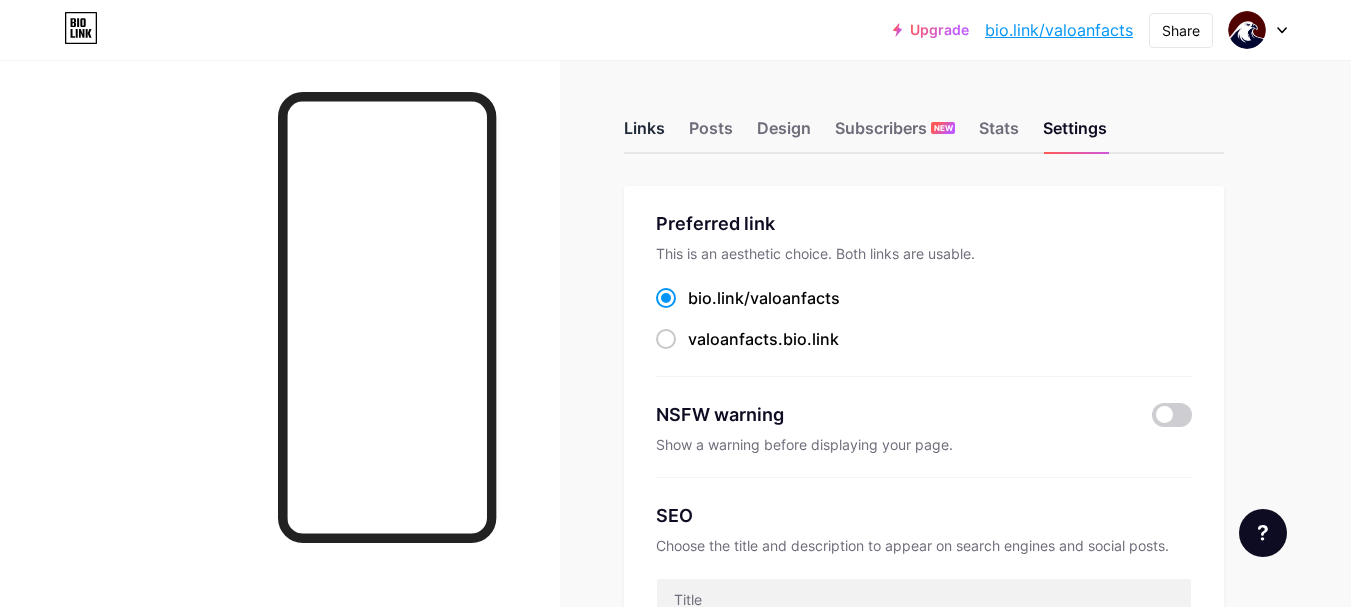 click on "Links" at bounding box center [644, 134] 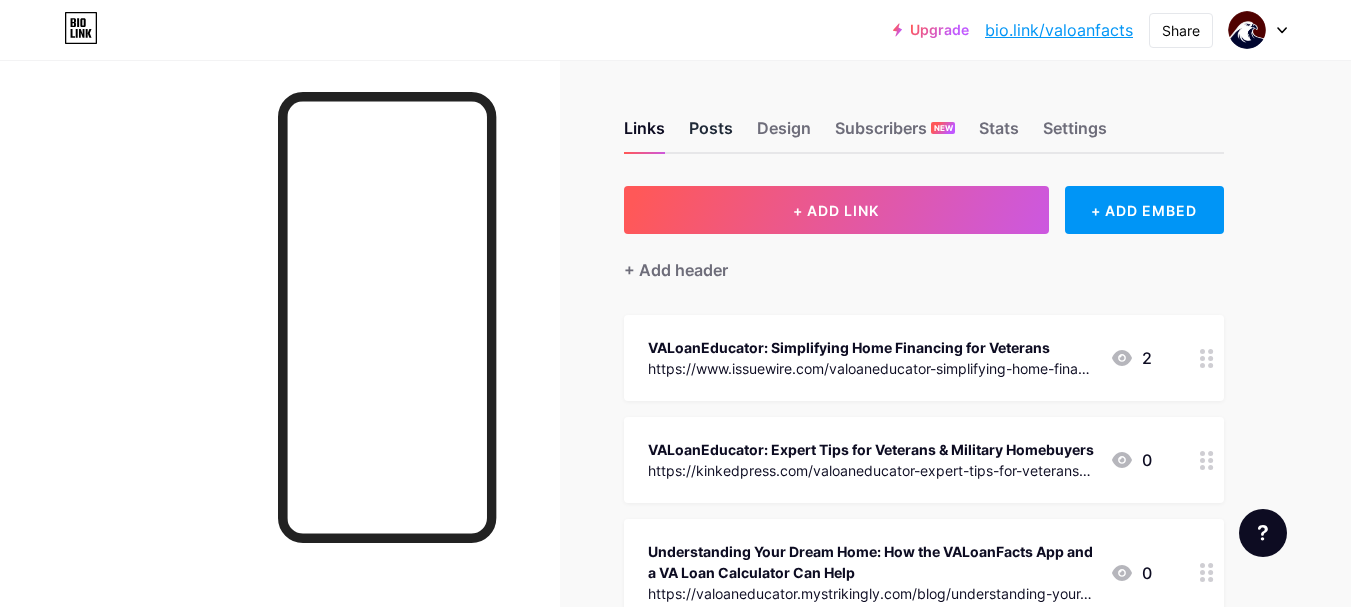 click on "Posts" at bounding box center (711, 134) 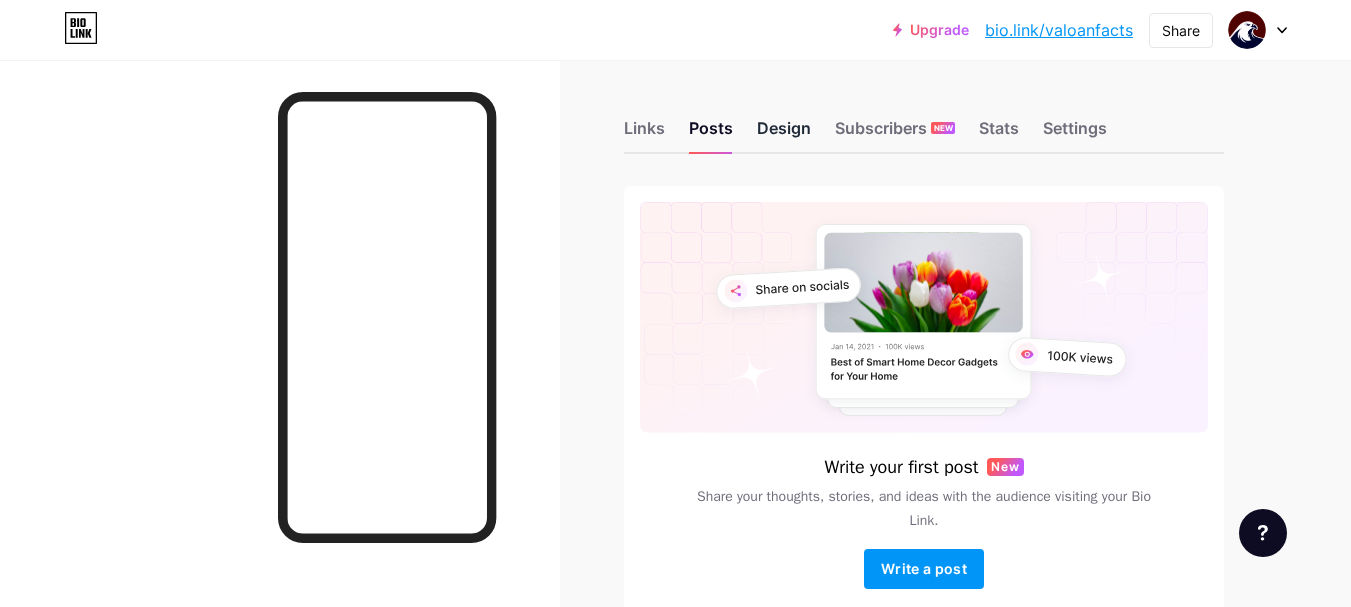 click on "Design" at bounding box center [784, 134] 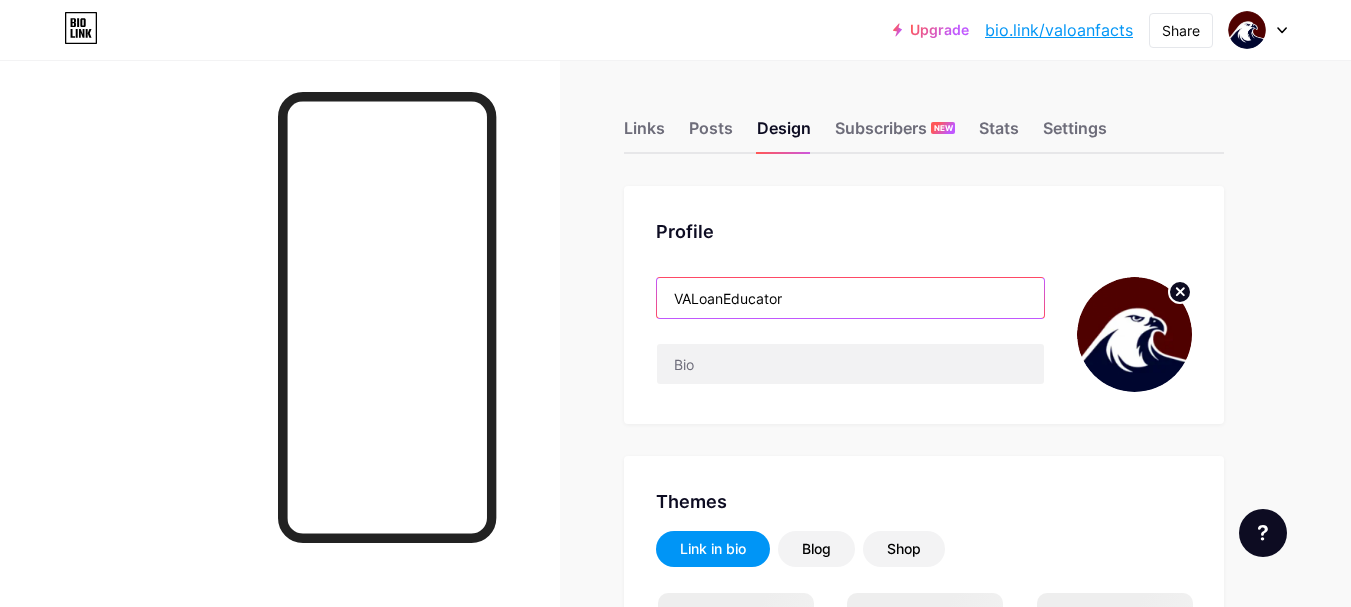 click on "VALoanEducator" at bounding box center (850, 298) 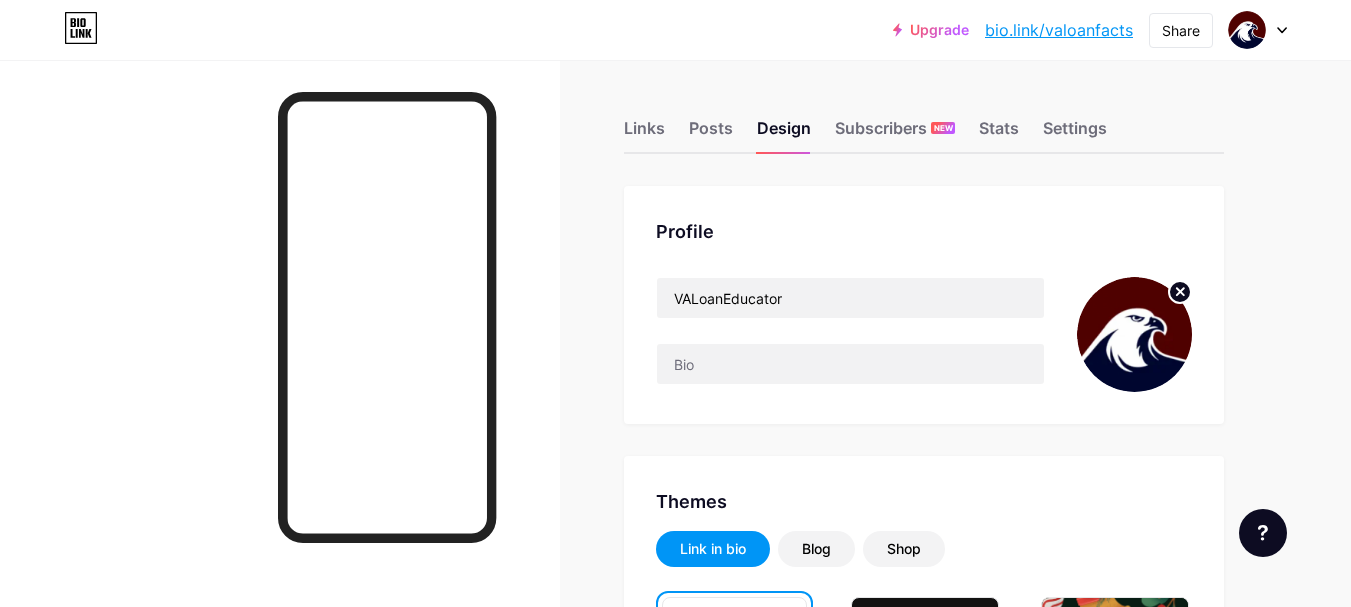 click at bounding box center [280, 363] 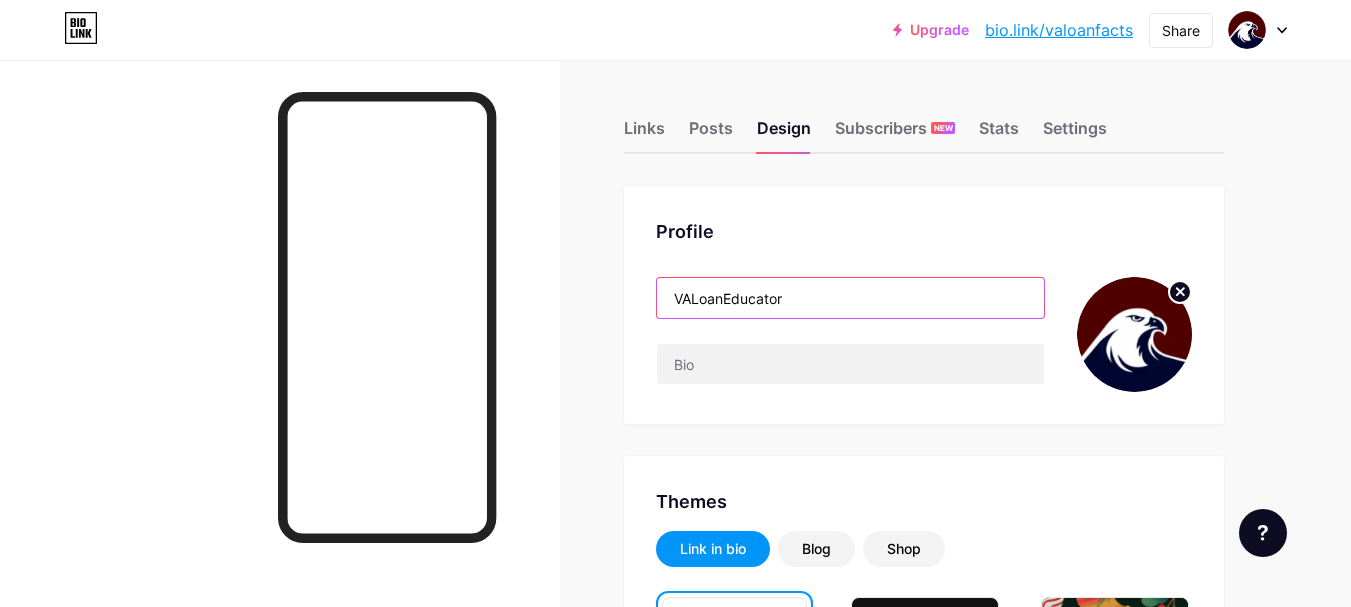 click on "VALoanEducator" at bounding box center [850, 298] 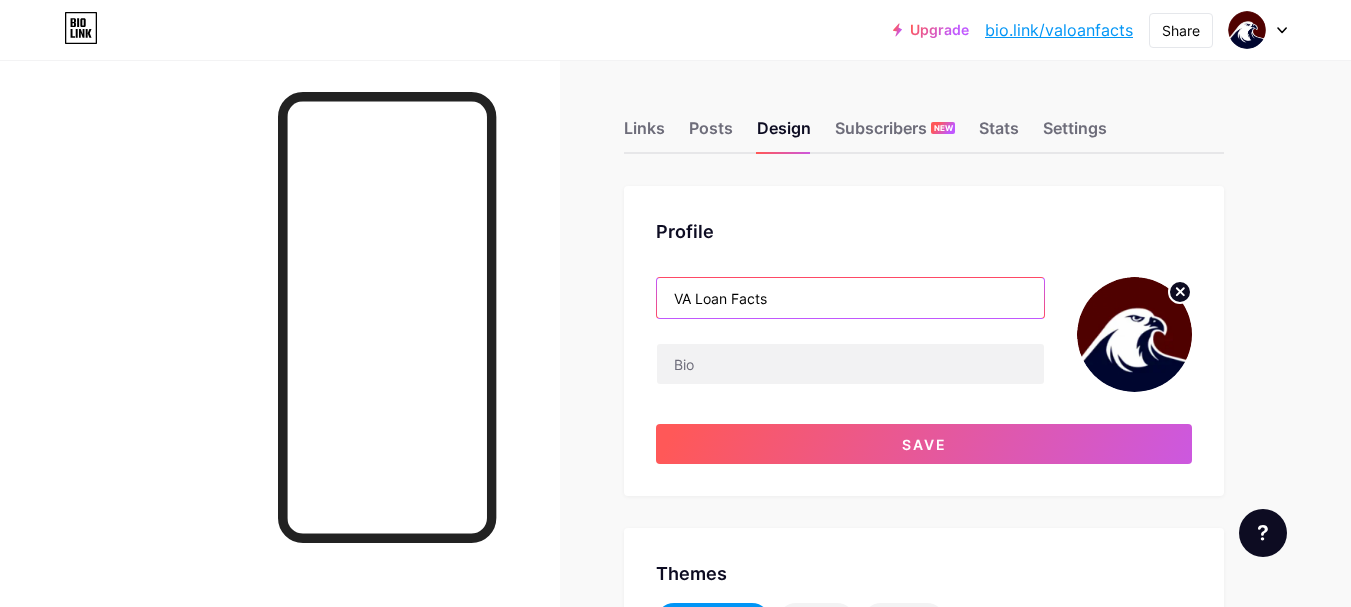 scroll, scrollTop: 167, scrollLeft: 0, axis: vertical 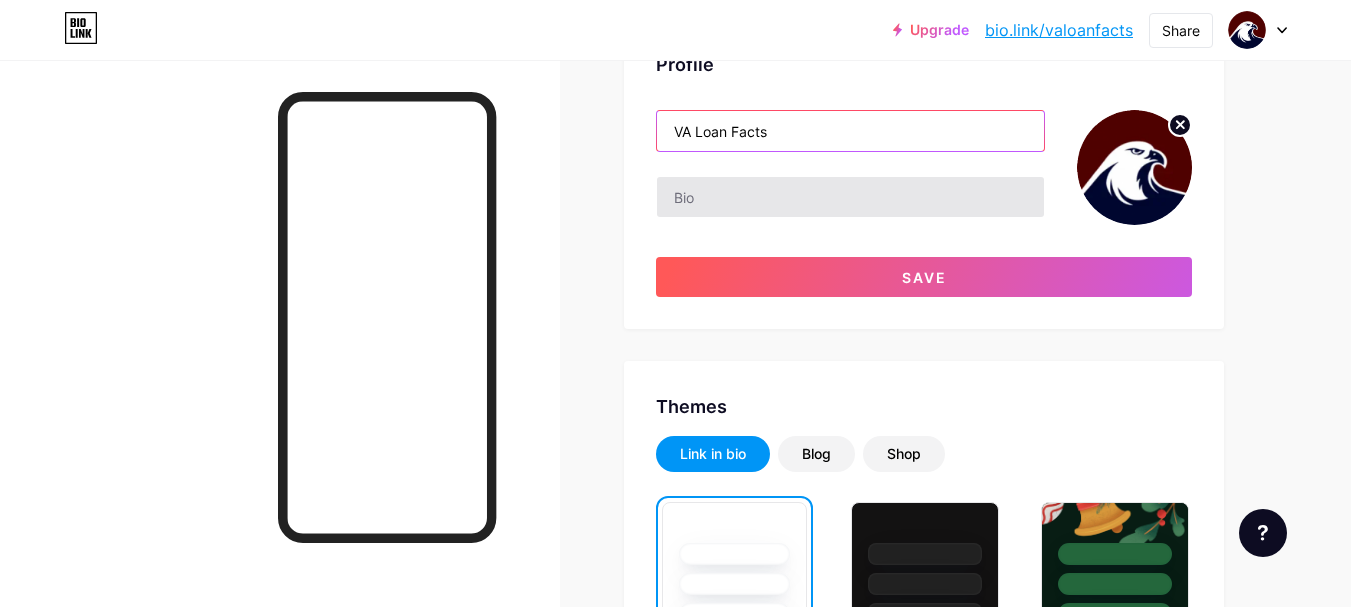 type on "VA Loan Facts" 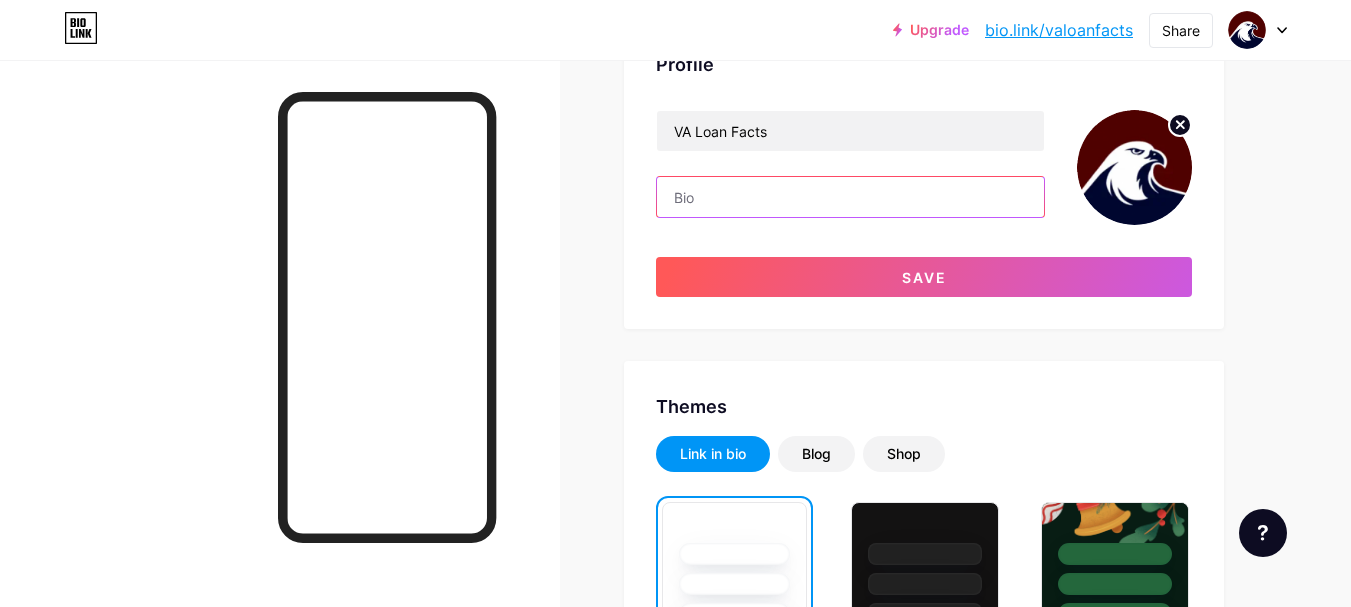 click at bounding box center (850, 197) 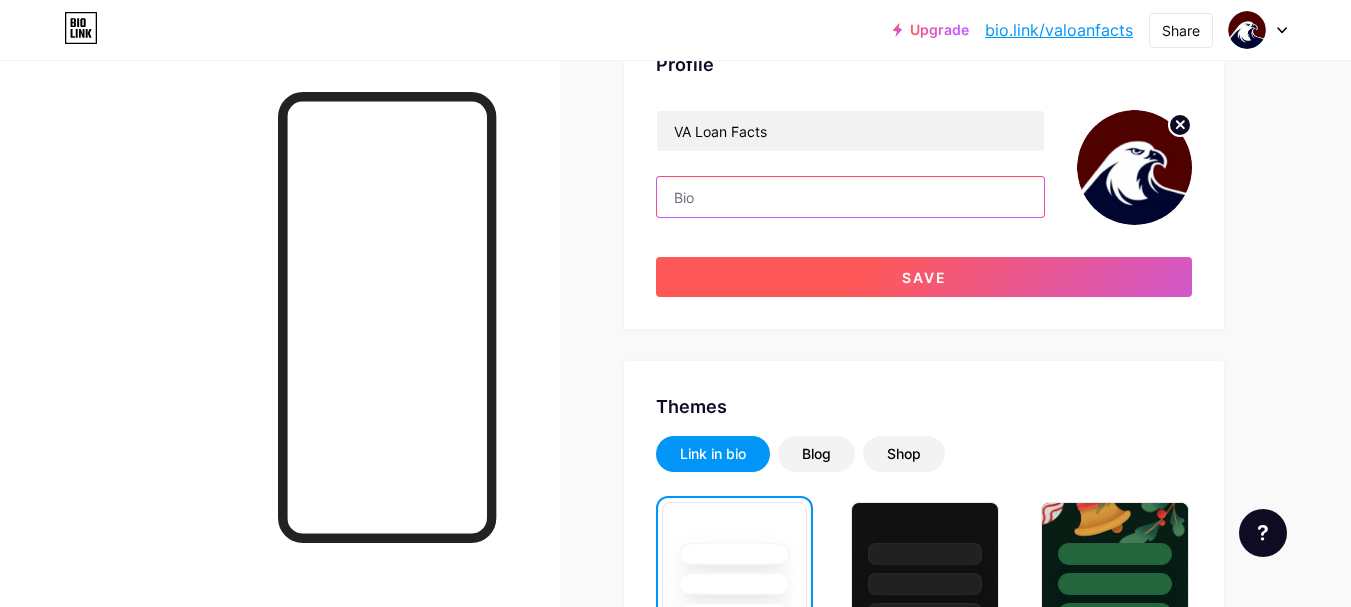 paste on "VA Loan Facts is your trusted resource for everything related to VA home loans. Our mission is to simplify the VA loan process for veterans, active-duty service members, and their families by offering clear, accurate, and up-to-date information." 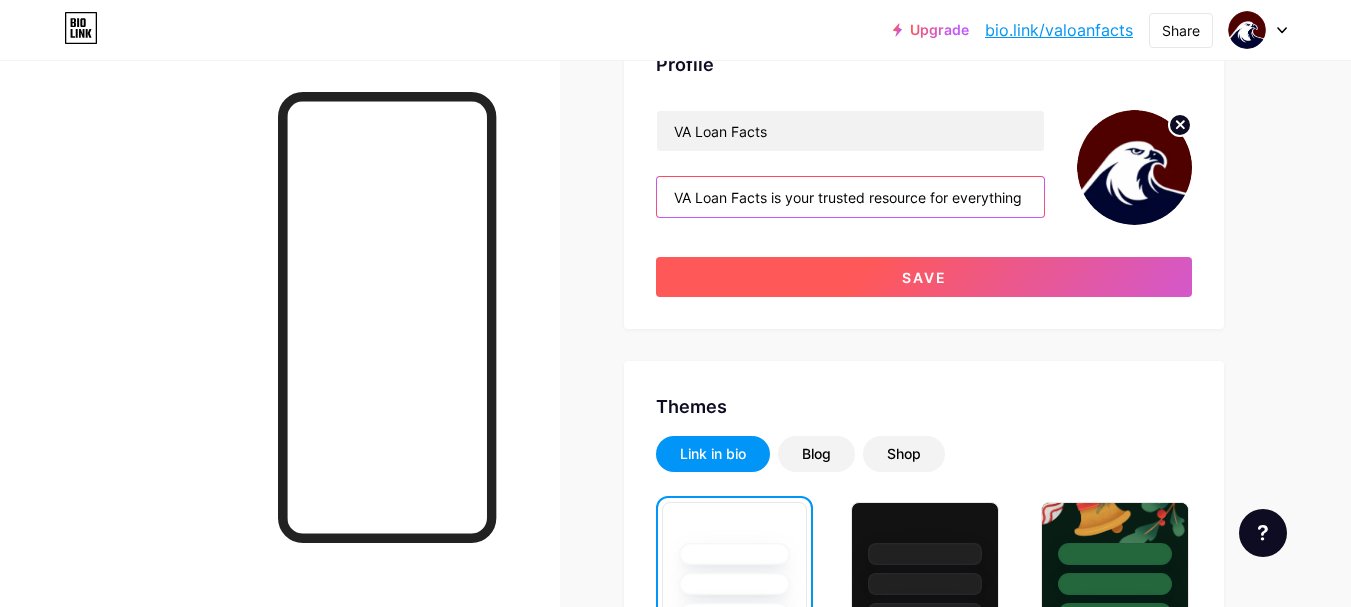 scroll, scrollTop: 0, scrollLeft: 1251, axis: horizontal 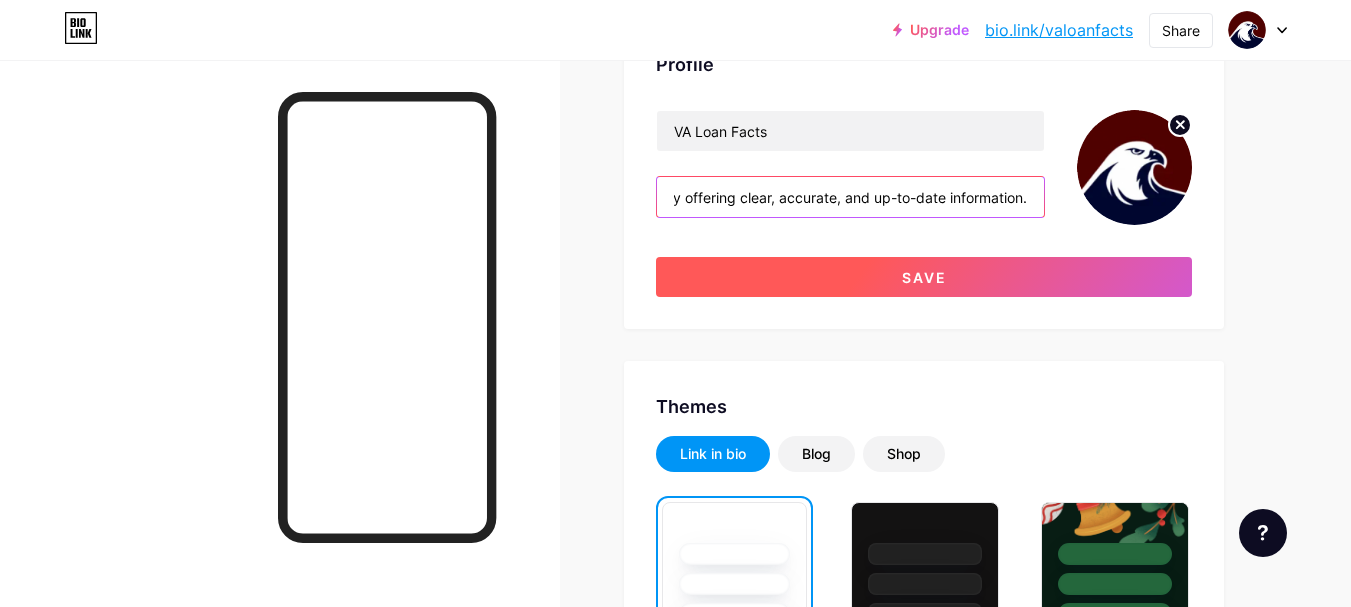 type on "VA Loan Facts is your trusted resource for everything related to VA home loans. Our mission is to simplify the VA loan process for veterans, active-duty service members, and their families by offering clear, accurate, and up-to-date information." 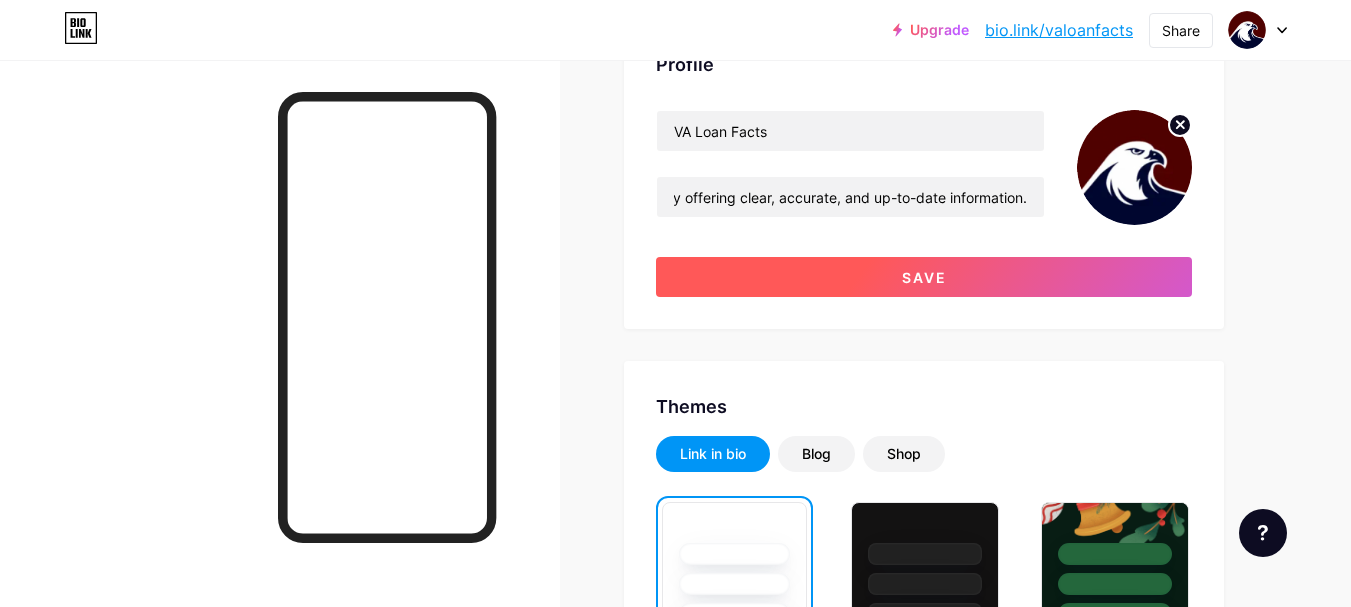 scroll, scrollTop: 0, scrollLeft: 0, axis: both 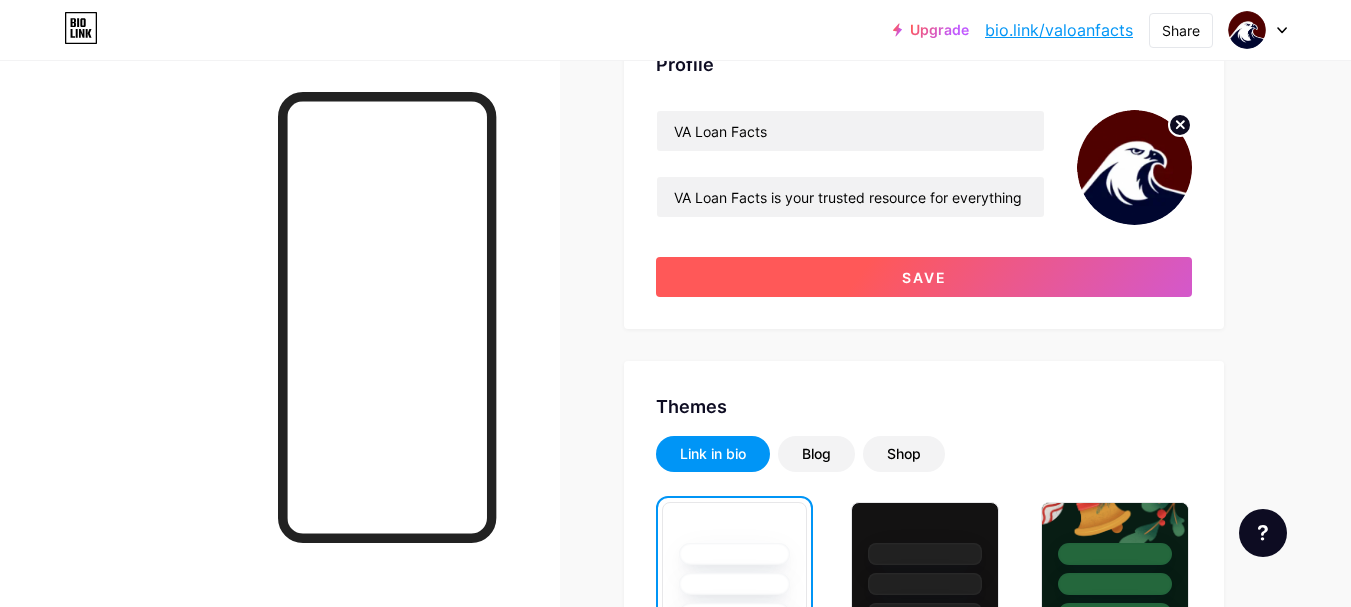 click on "Save" at bounding box center [924, 277] 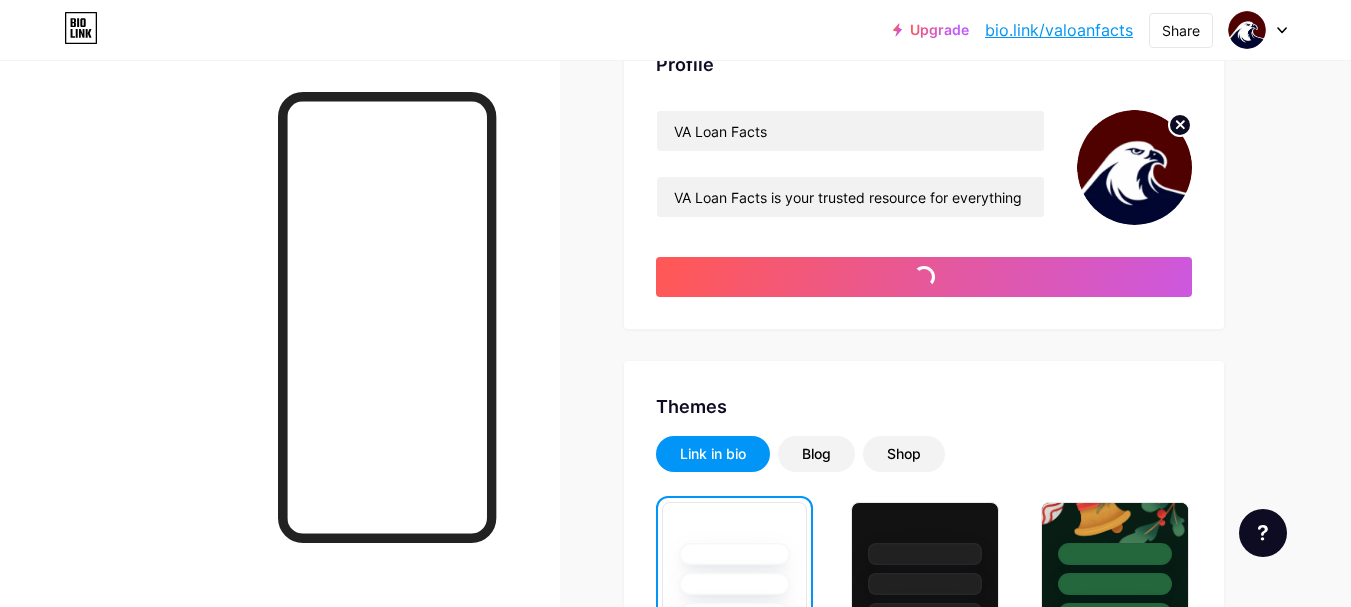 drag, startPoint x: 1269, startPoint y: 138, endPoint x: 1284, endPoint y: 91, distance: 49.335587 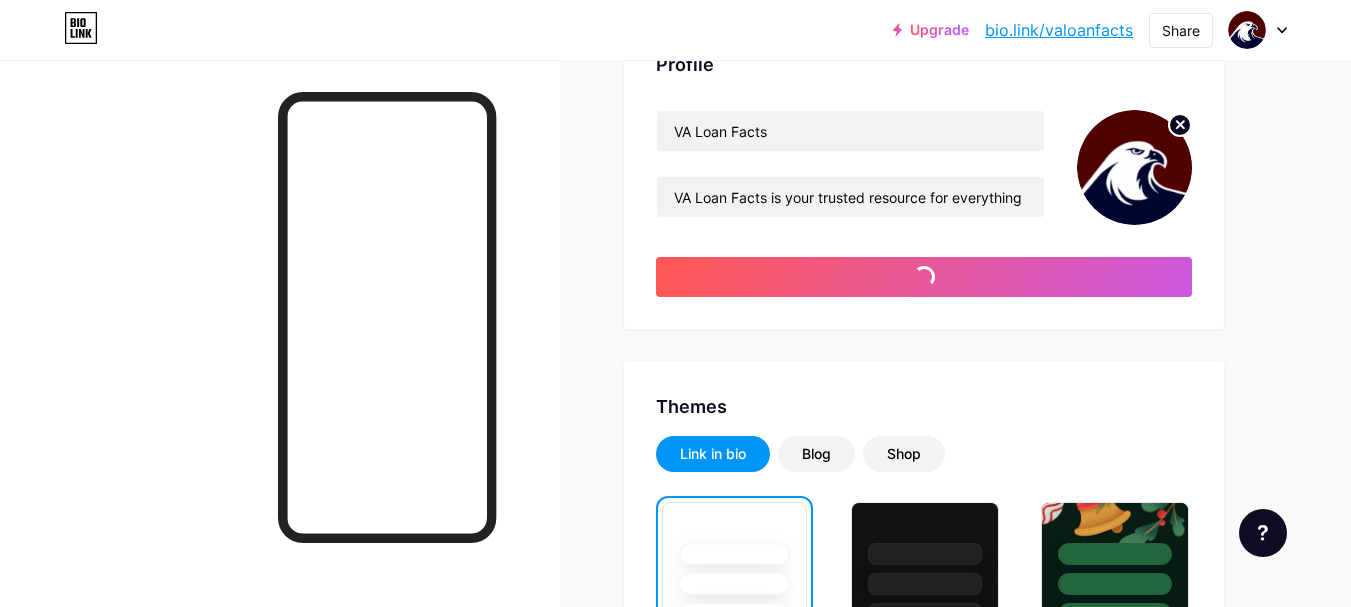 click on "Links
Posts
Design
Subscribers
NEW
Stats
Settings     Profile   VA Loan Facts     VA Loan Facts is your trusted resource for everything related to VA home loans. Our mission is to simplify the VA loan process for veterans, active-duty service members, and their families by offering clear, accurate, and up-to-date information.                   Save     Themes   Link in bio   Blog   Shop       Basics       Carbon       Xmas 23       Pride       Glitch       Winter · Live       Glassy · Live       Chameleon · Live       Rainy Night · Live       Neon · Live       Summer       Retro       Strawberry · Live       Desert       Sunny       Autumn       Leaf       Clear Sky       Blush       Unicorn       Minimal       Cloudy       Shadow     Create your own           Changes saved       Position to display socials                 Top                     Bottom
Disable Bio Link branding" at bounding box center (654, 1597) 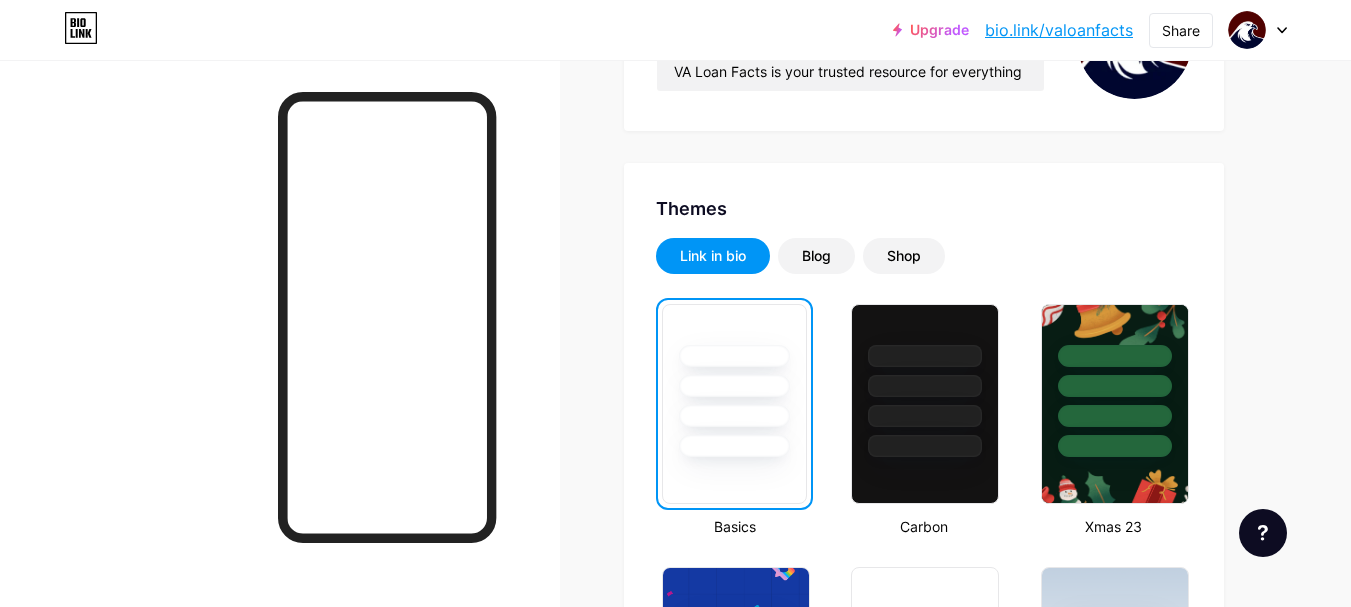 scroll, scrollTop: 333, scrollLeft: 0, axis: vertical 